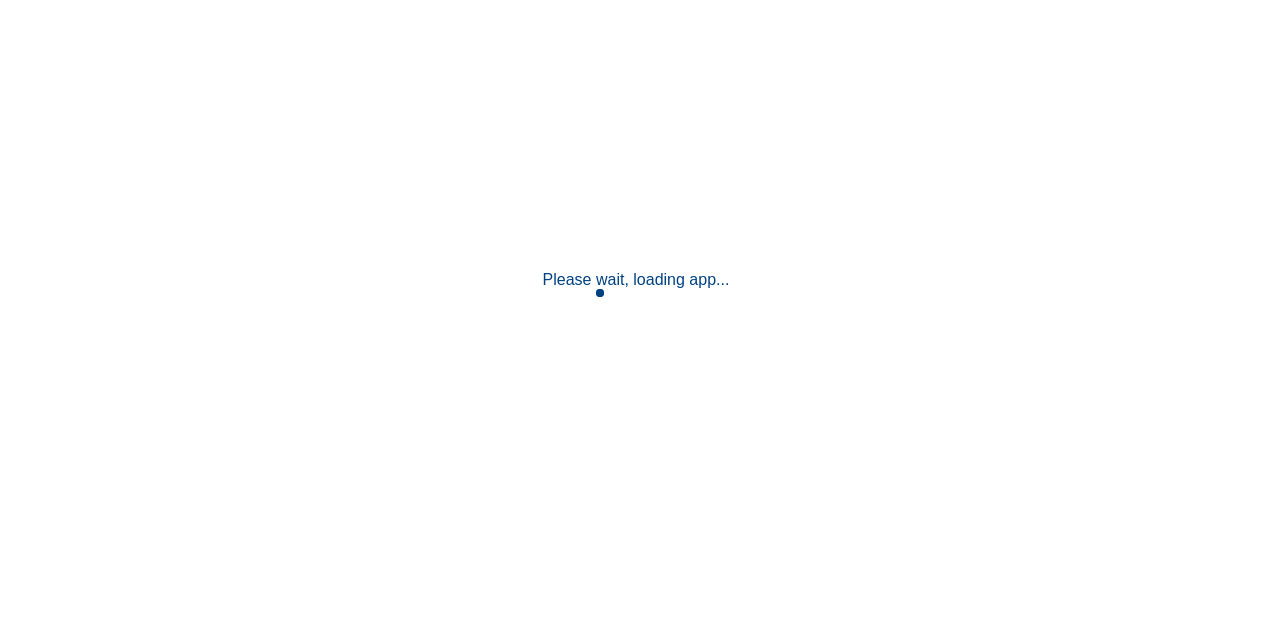 scroll, scrollTop: 0, scrollLeft: 0, axis: both 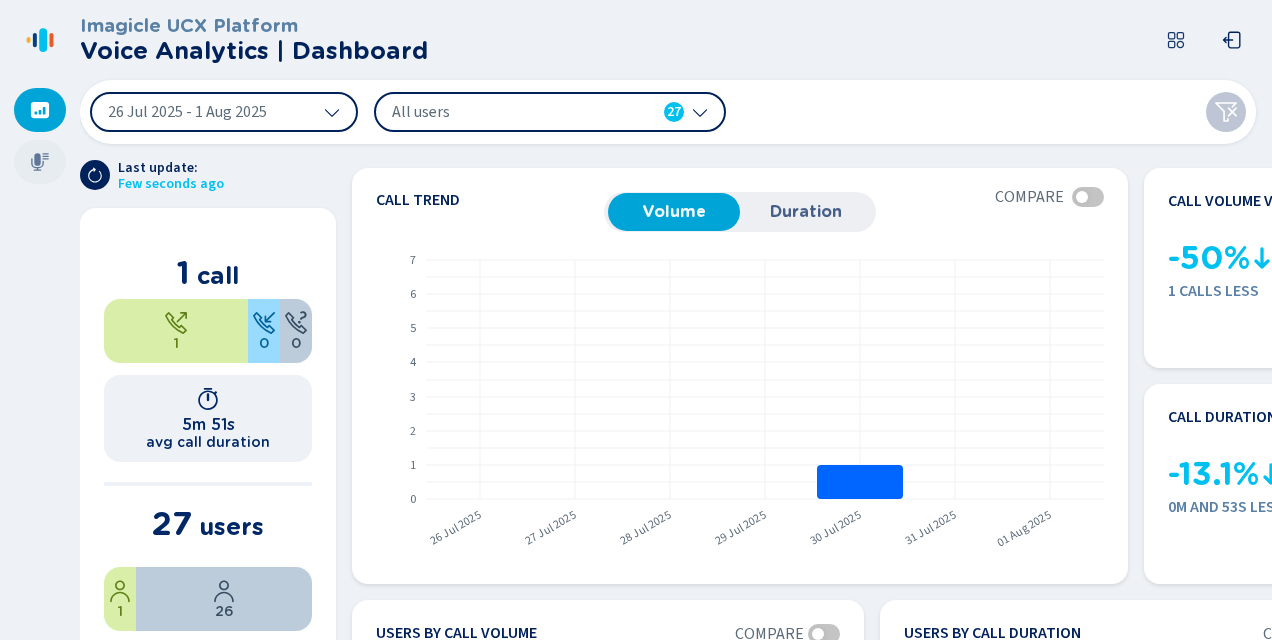 click 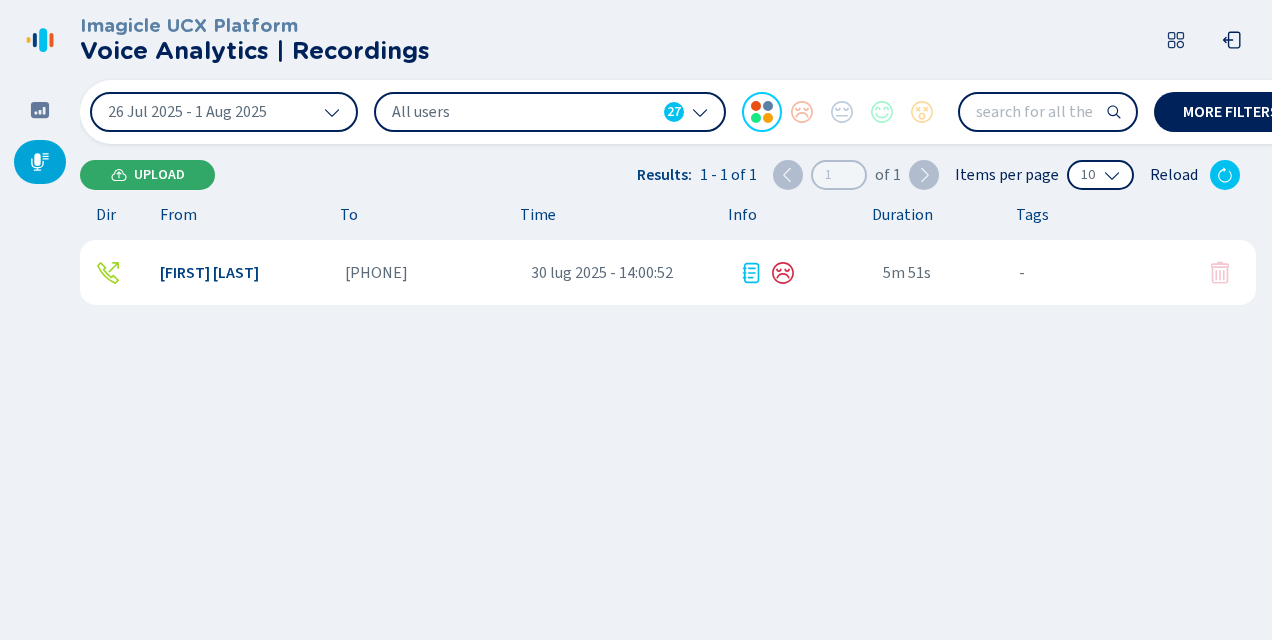 click on "Upload" at bounding box center [159, 175] 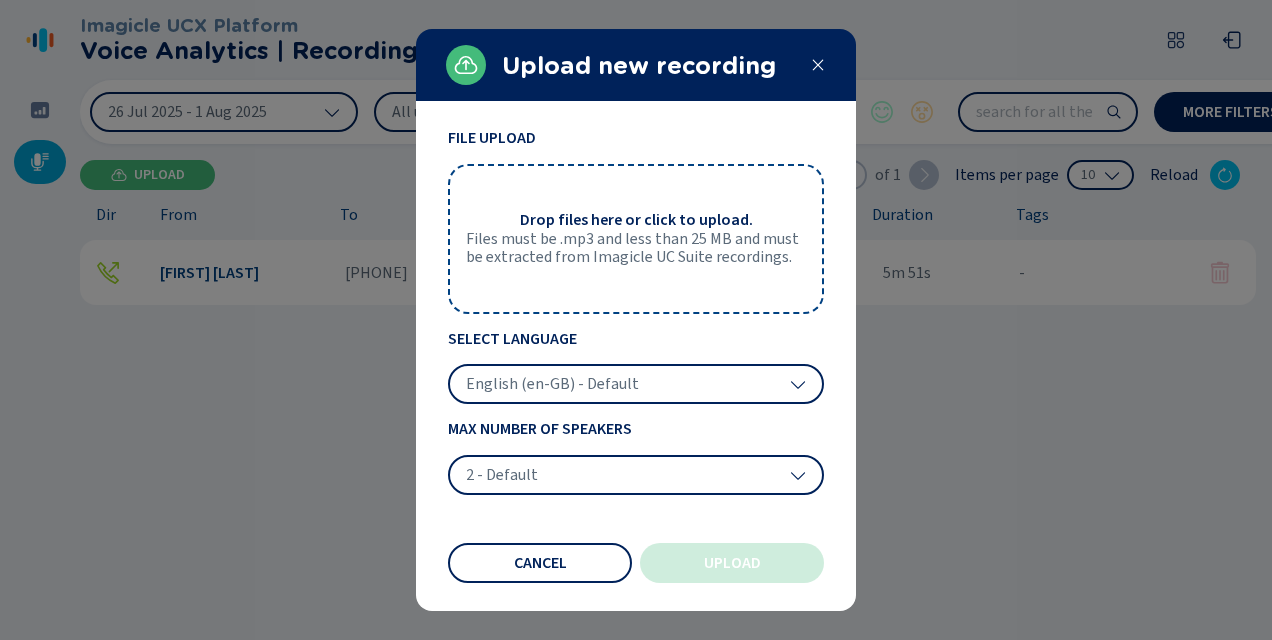 click on "Files must be .mp3 and less than 25 MB and must be extracted from Imagicle UC Suite recordings." at bounding box center (636, 248) 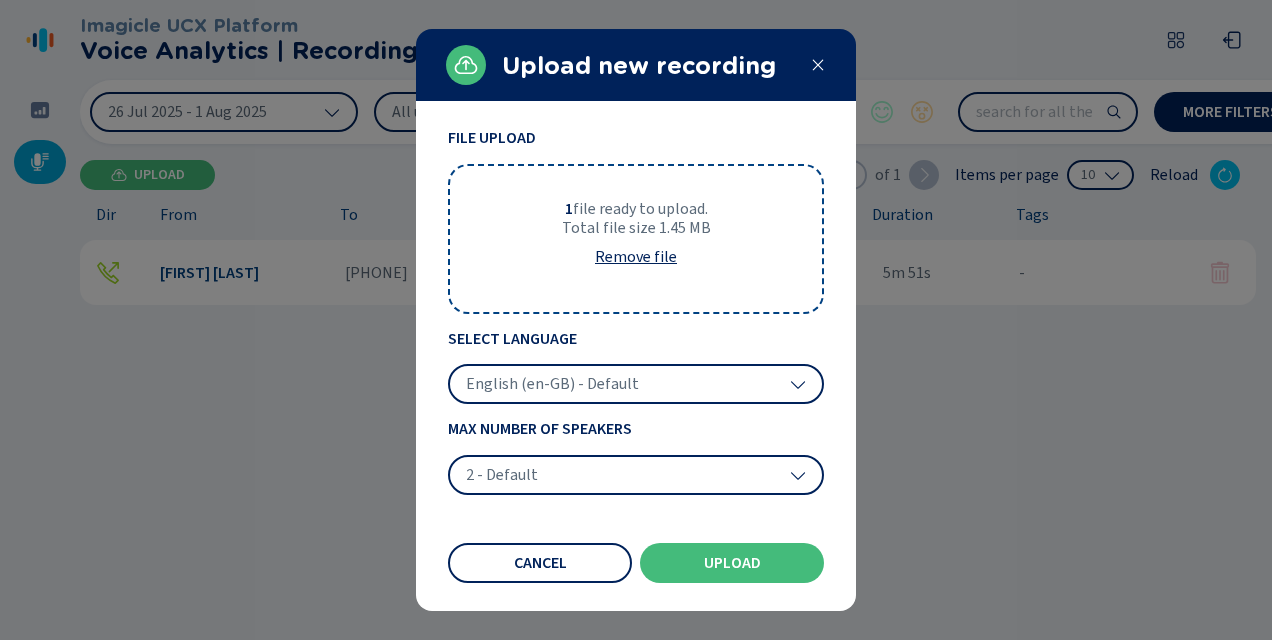 click on "English (en-GB) - Default" at bounding box center (636, 384) 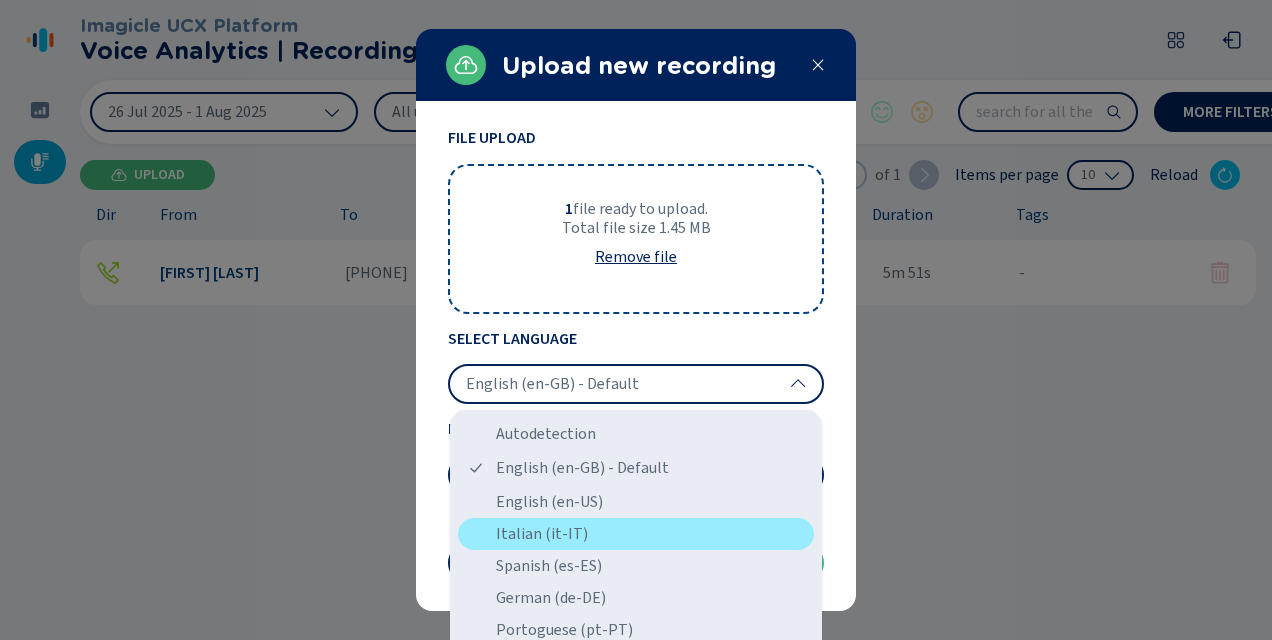 click on "Italian (it-IT)" at bounding box center (636, 534) 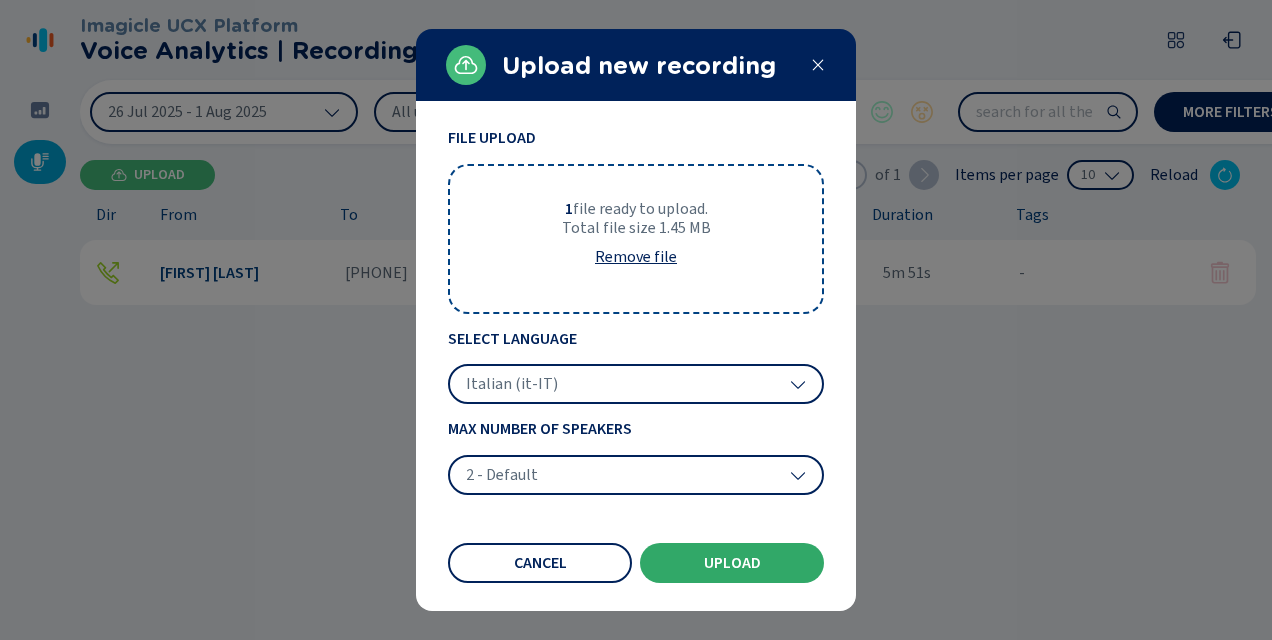 click on "Upload" at bounding box center [732, 563] 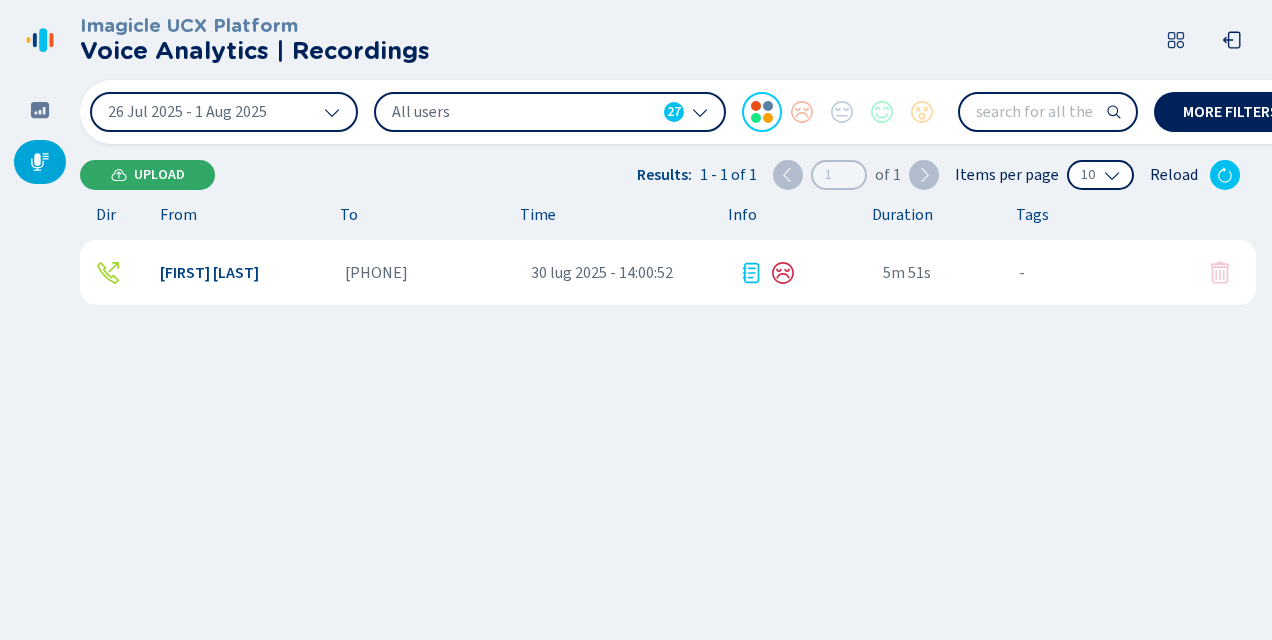 click on "Upload" at bounding box center (159, 175) 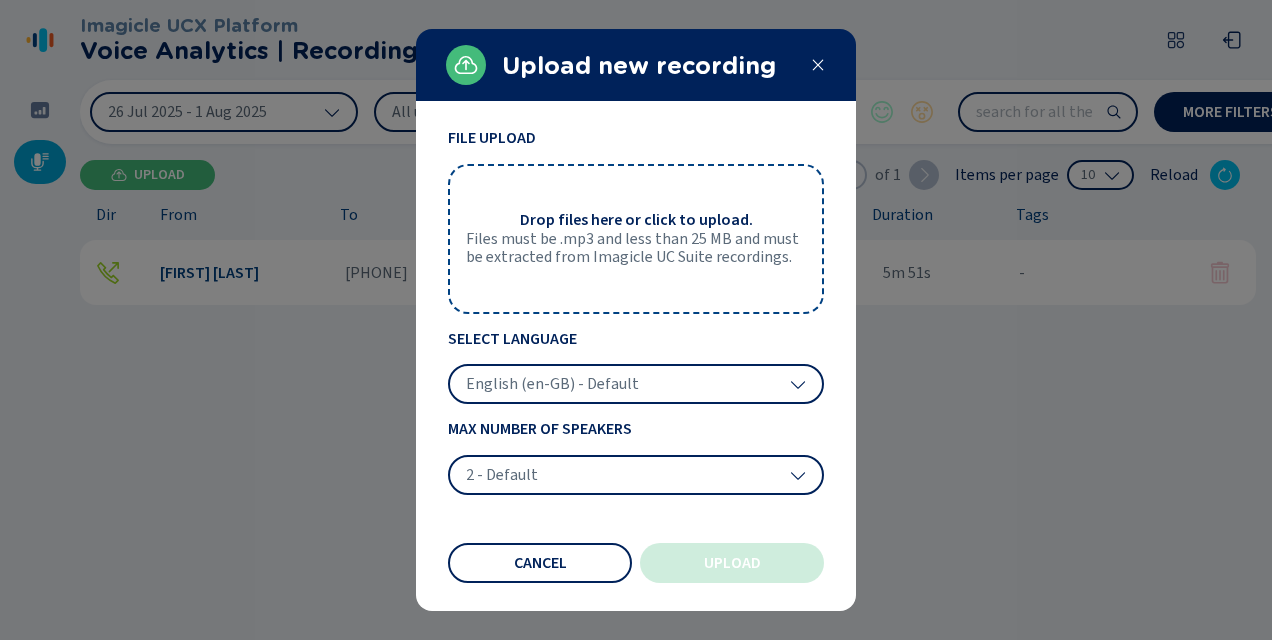click on "Files must be .mp3 and less than 25 MB and must be extracted from Imagicle UC Suite recordings." at bounding box center [636, 248] 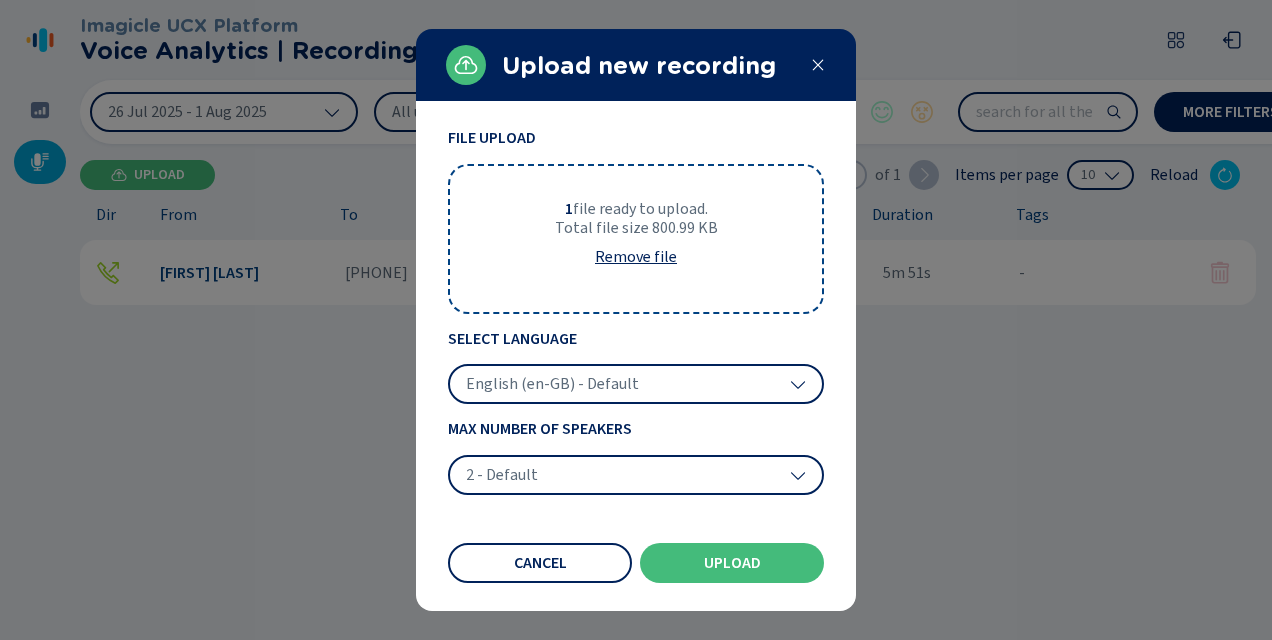 click 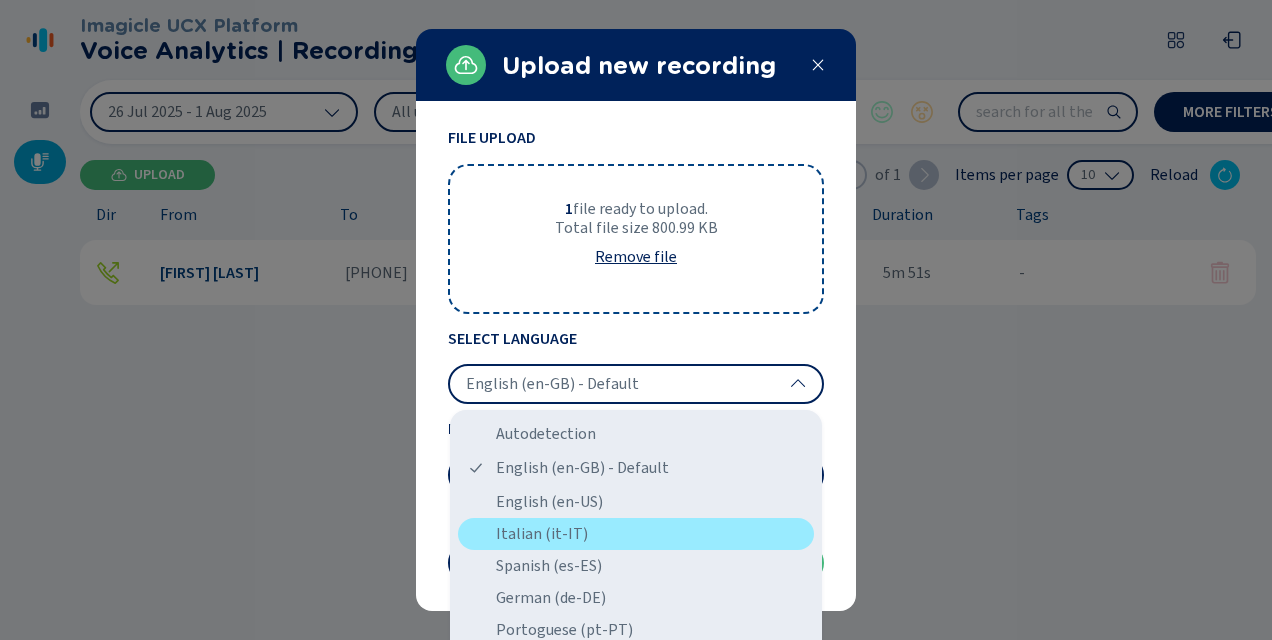 click on "Italian (it-IT)" at bounding box center [636, 534] 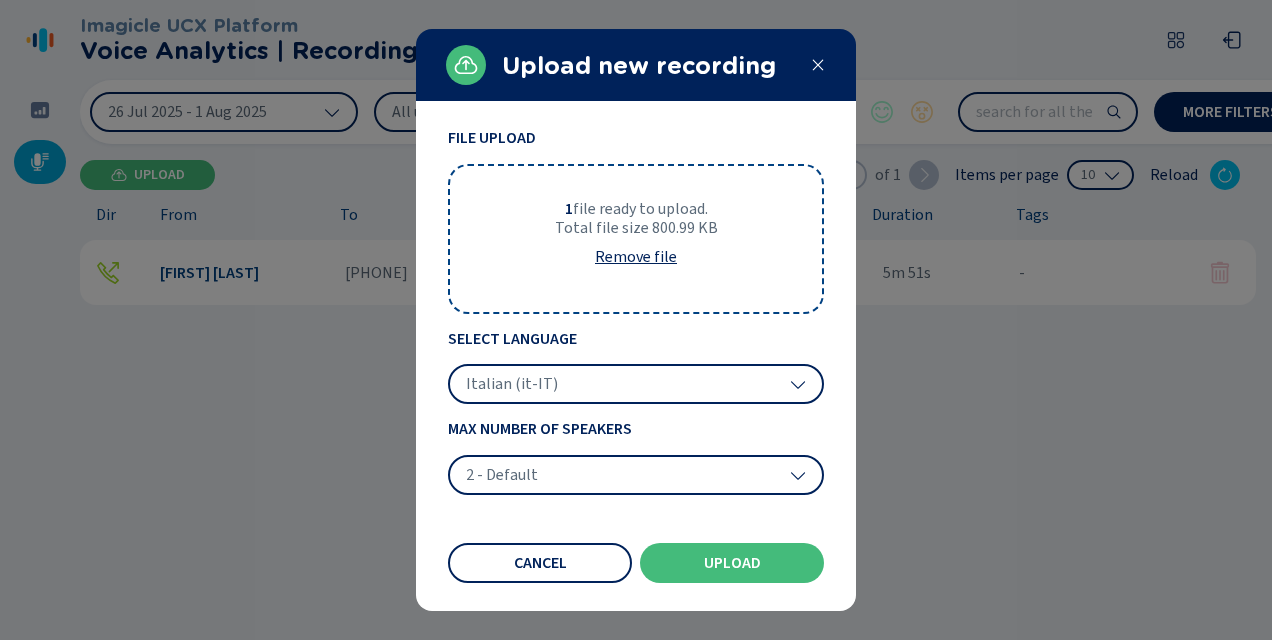 drag, startPoint x: 747, startPoint y: 557, endPoint x: 1271, endPoint y: 394, distance: 548.7668 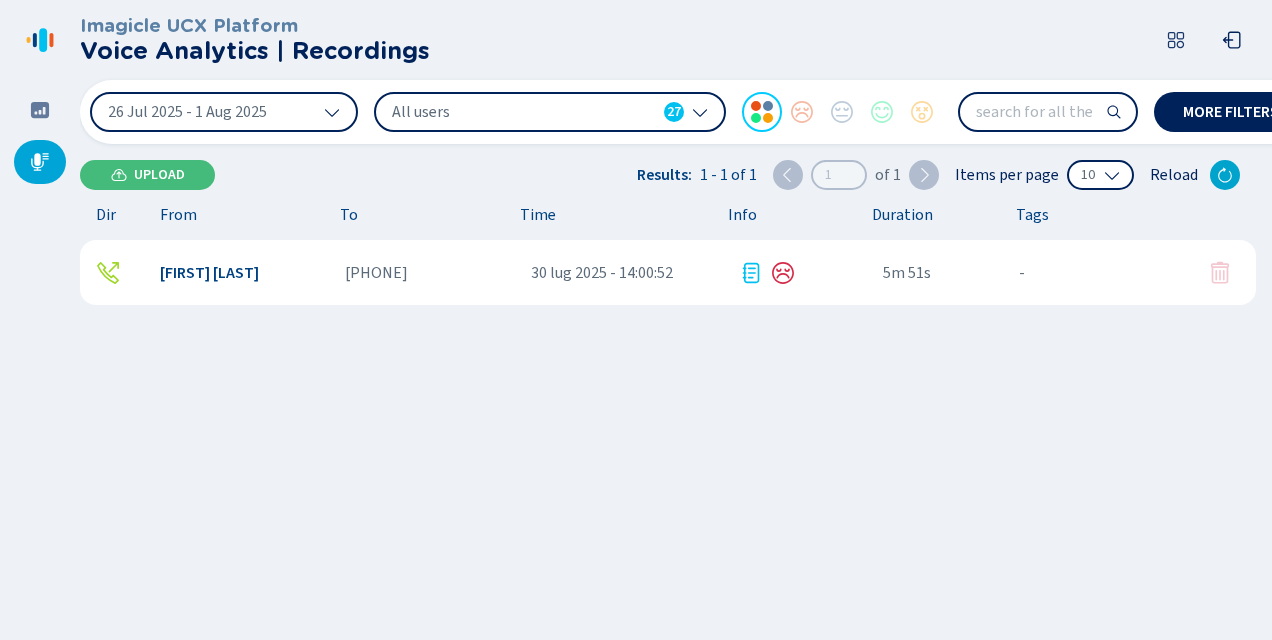 click 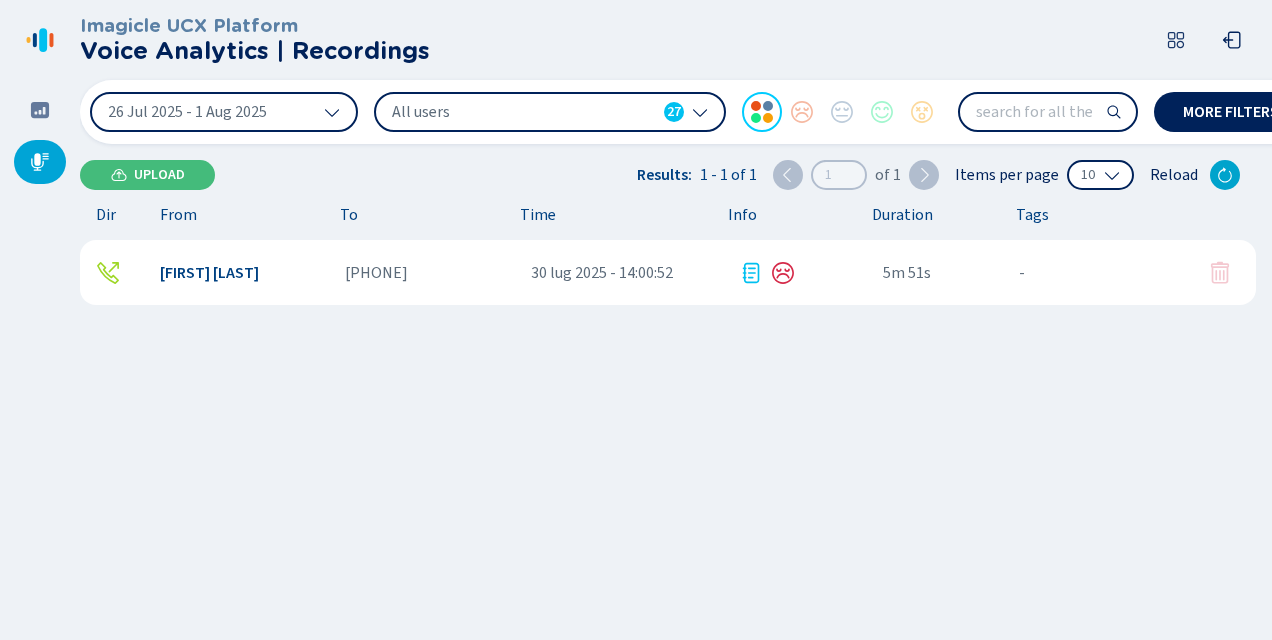 click 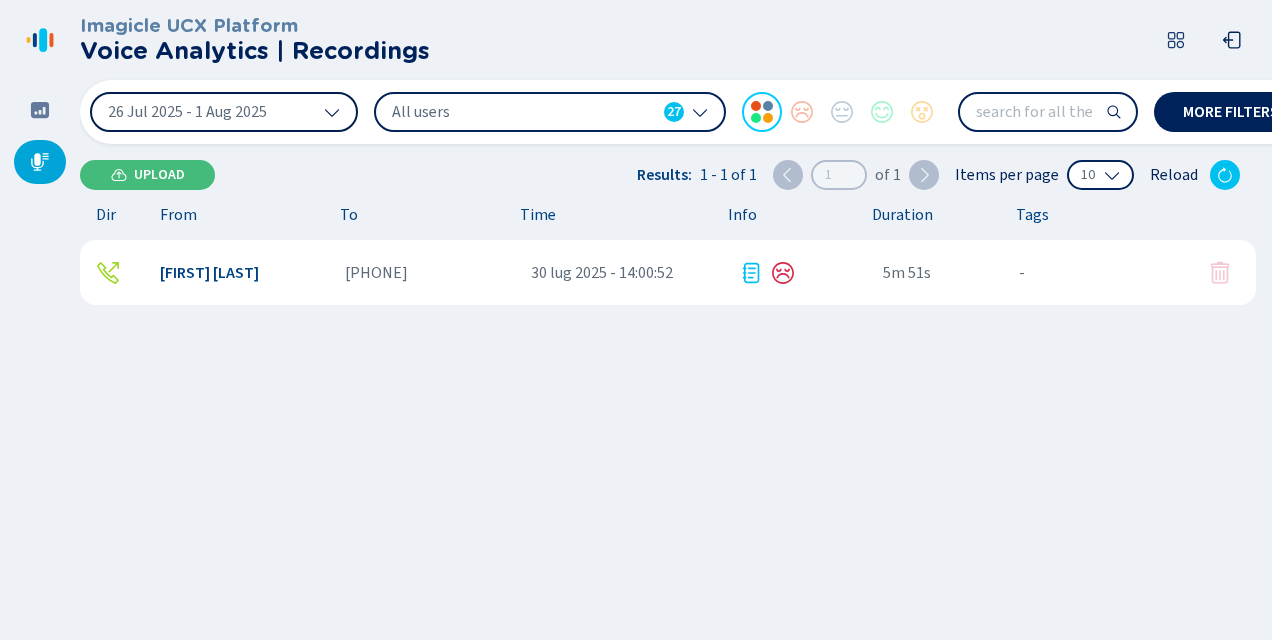 click 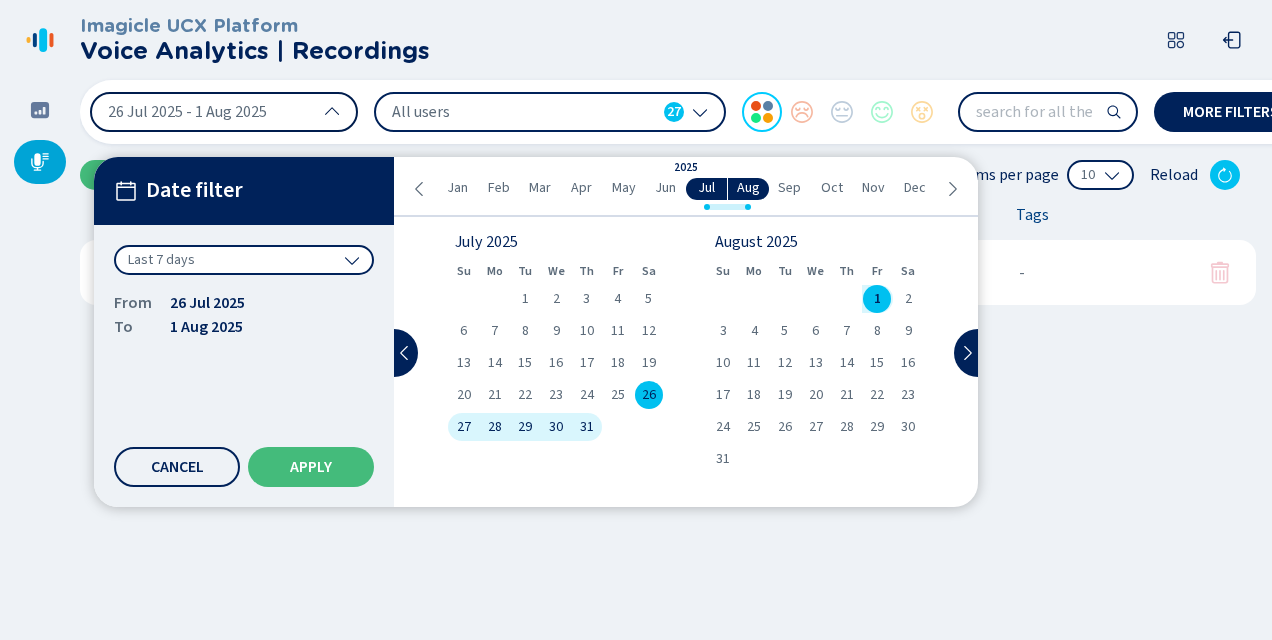 click 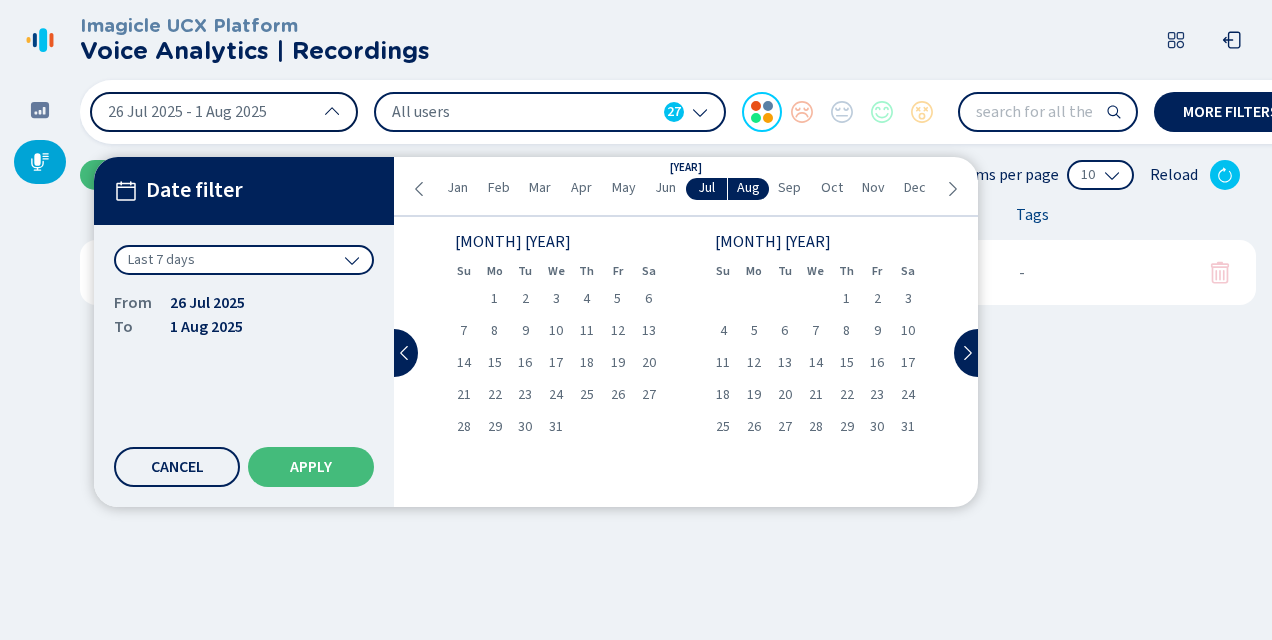 click 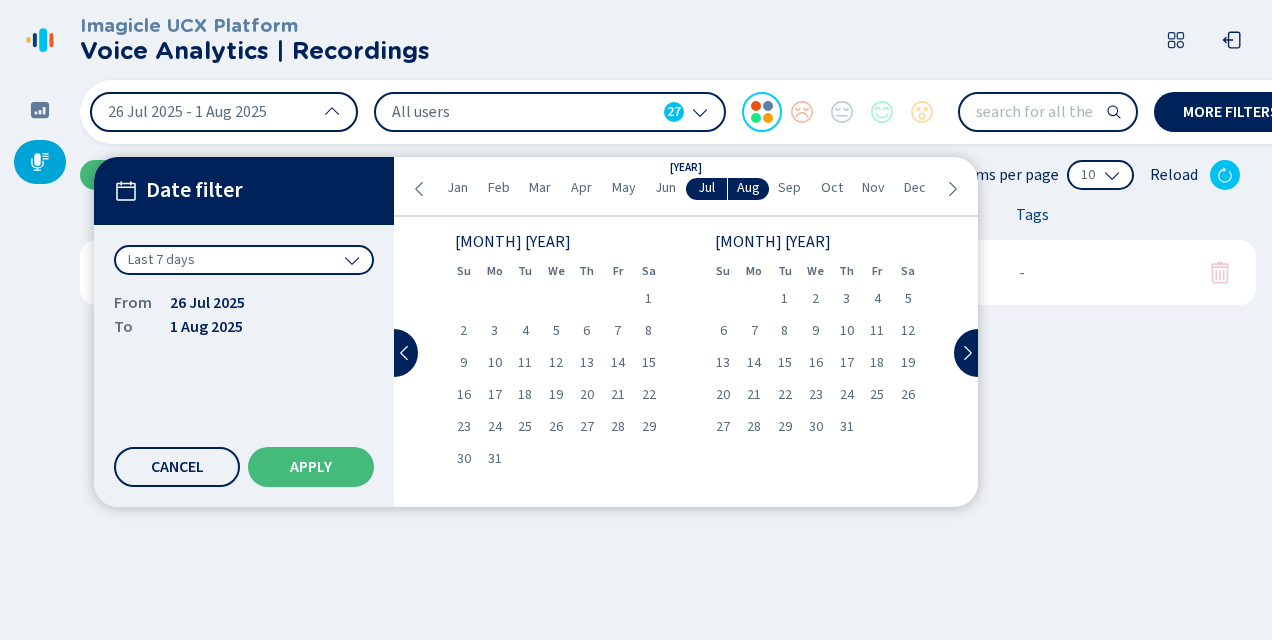 click 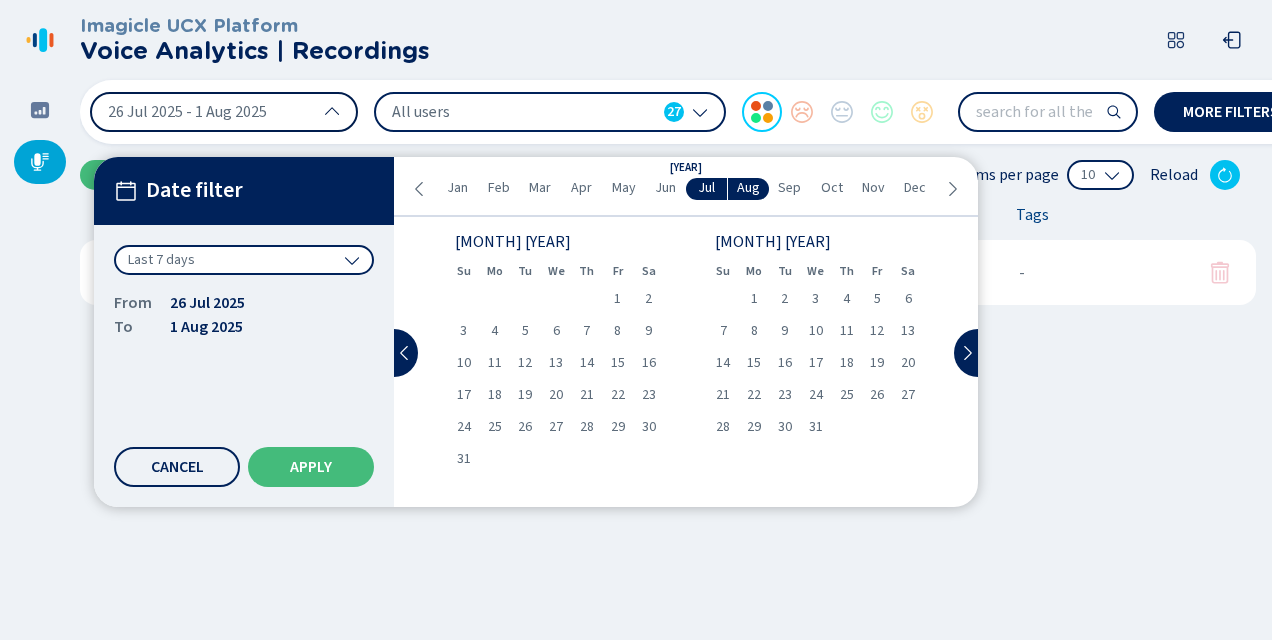 drag, startPoint x: 672, startPoint y: 188, endPoint x: 661, endPoint y: 188, distance: 11 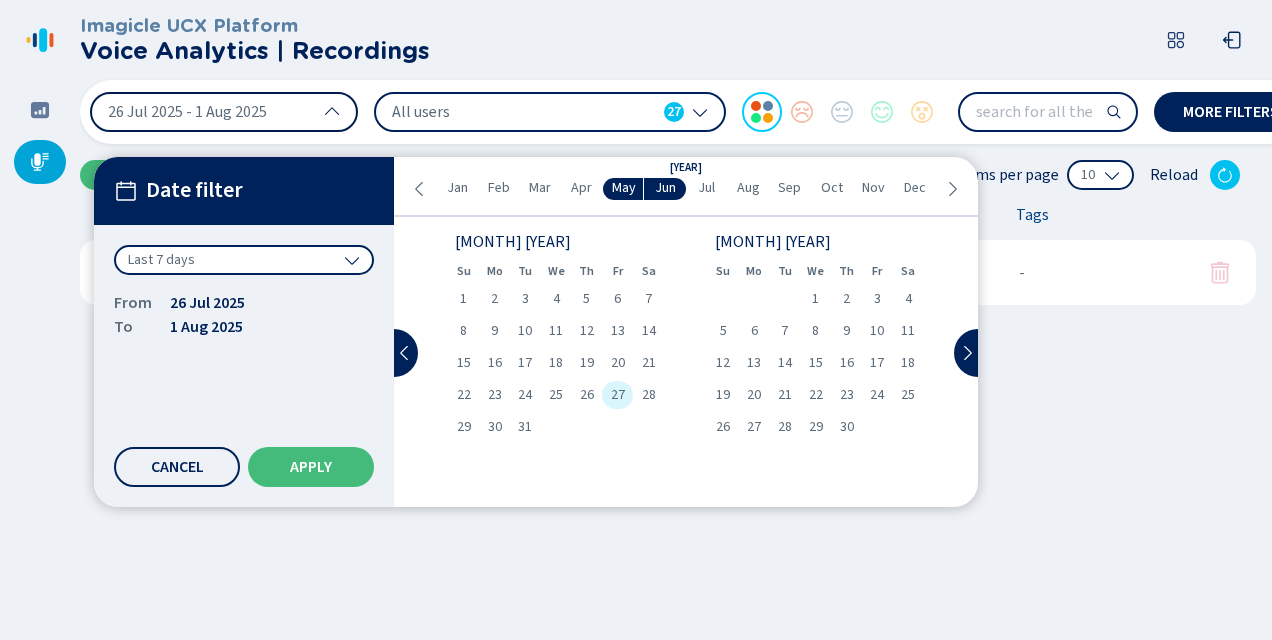 click on "27" at bounding box center [618, 395] 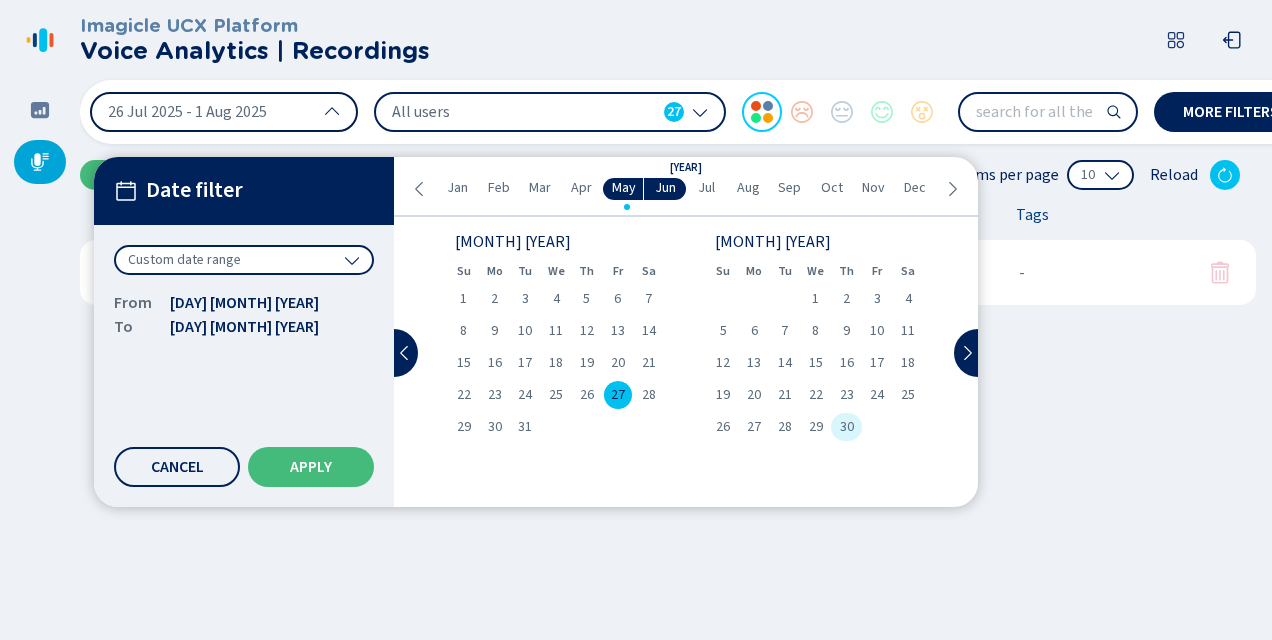 click on "30" at bounding box center (847, 427) 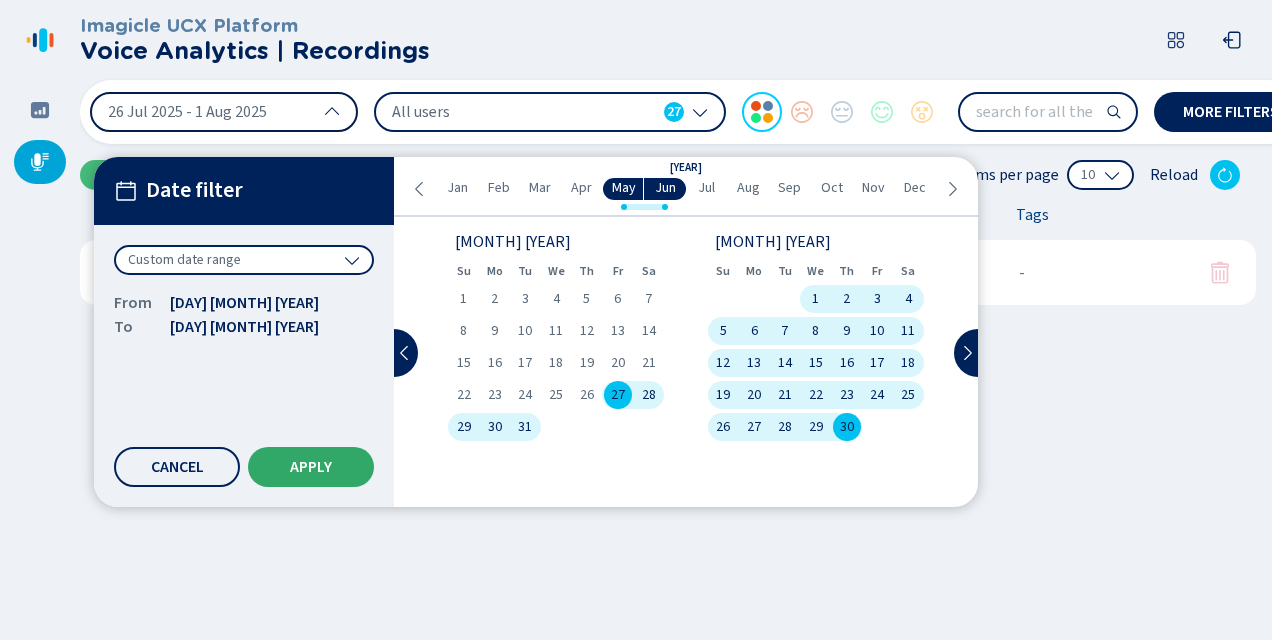 click on "Apply" at bounding box center (311, 467) 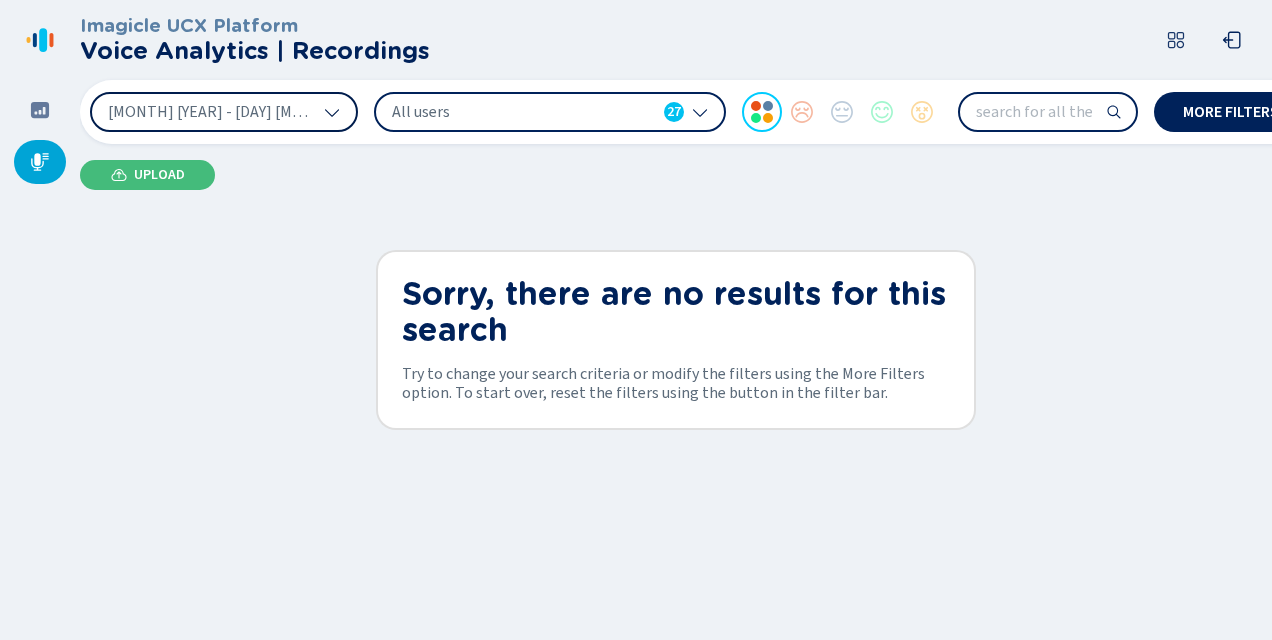 click on "Voice Analytics  |  Recordings" at bounding box center [255, 51] 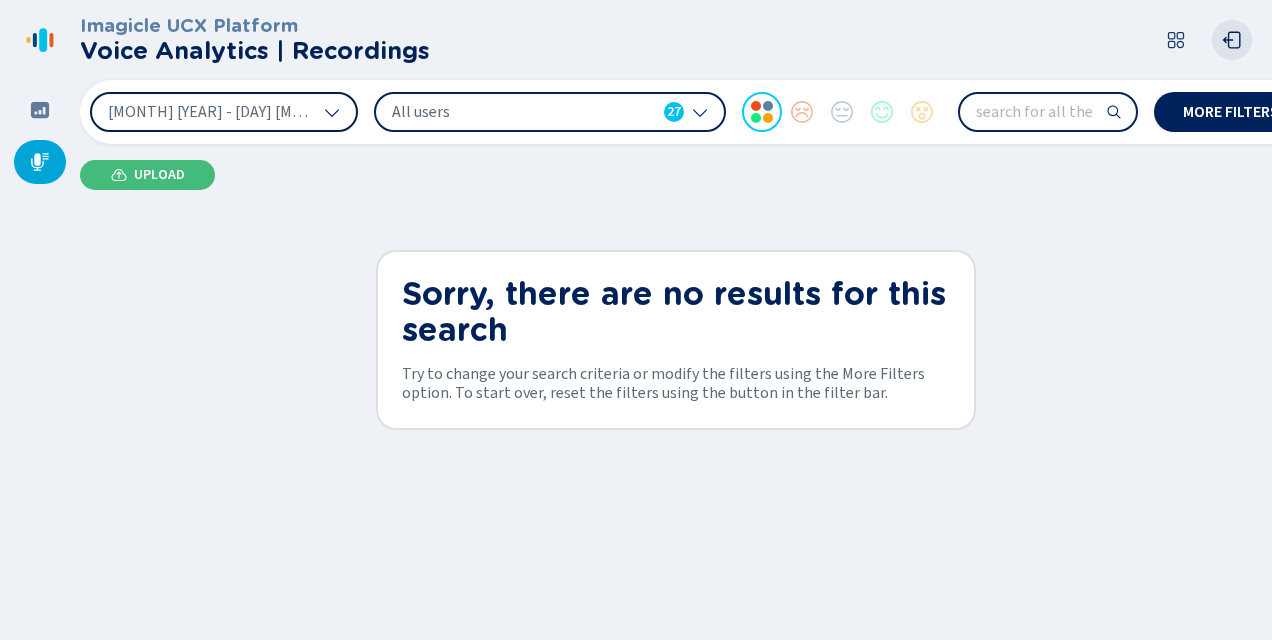 click 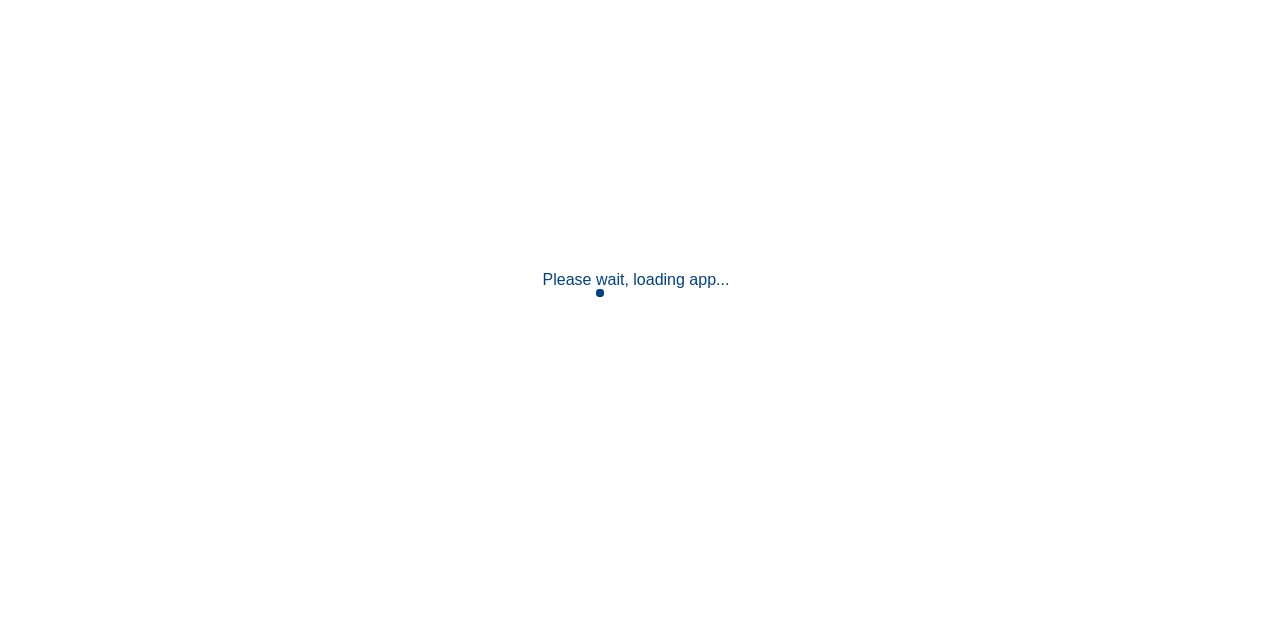 scroll, scrollTop: 0, scrollLeft: 0, axis: both 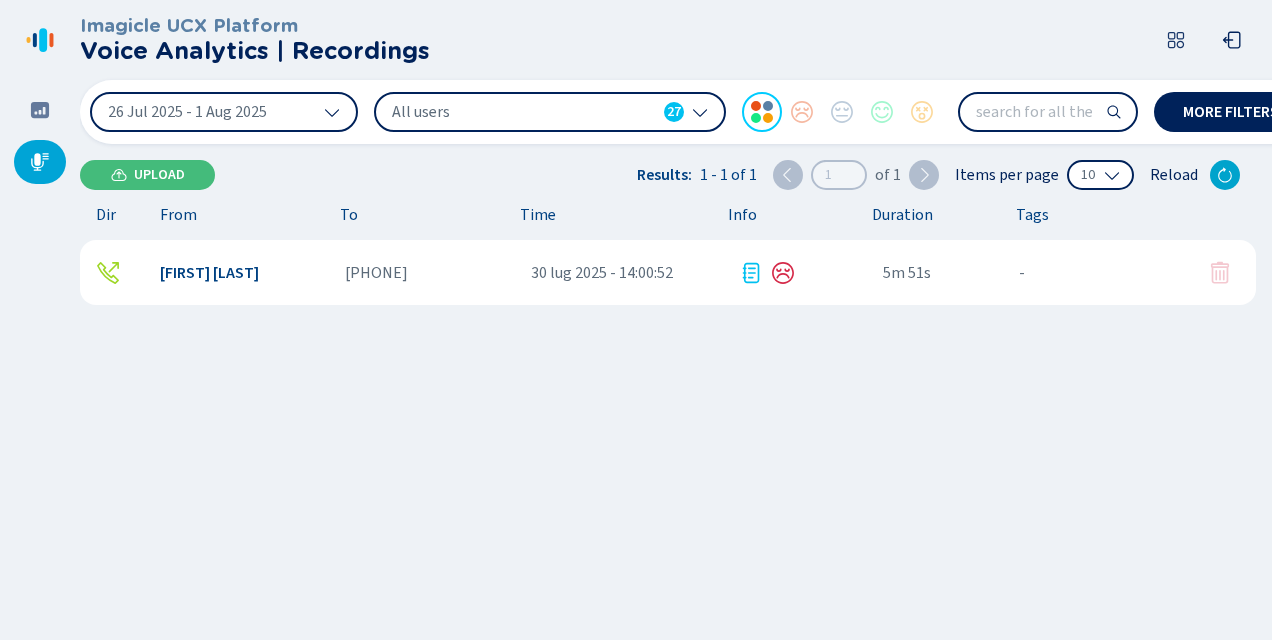 click 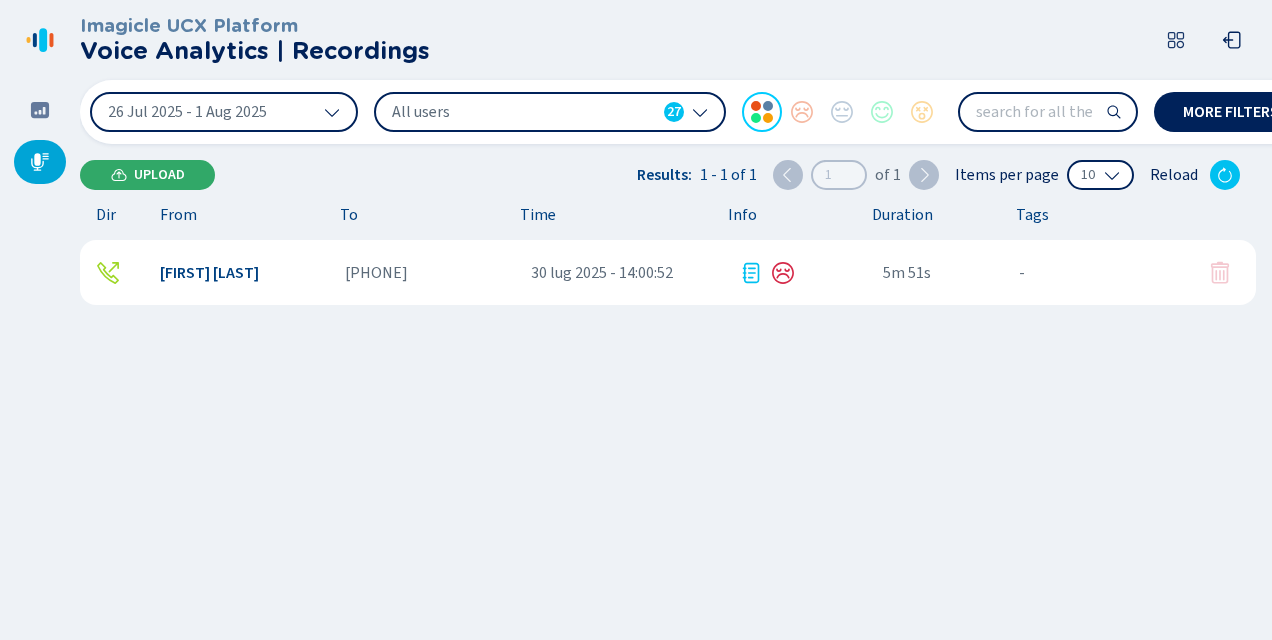 click on "Upload" at bounding box center [159, 175] 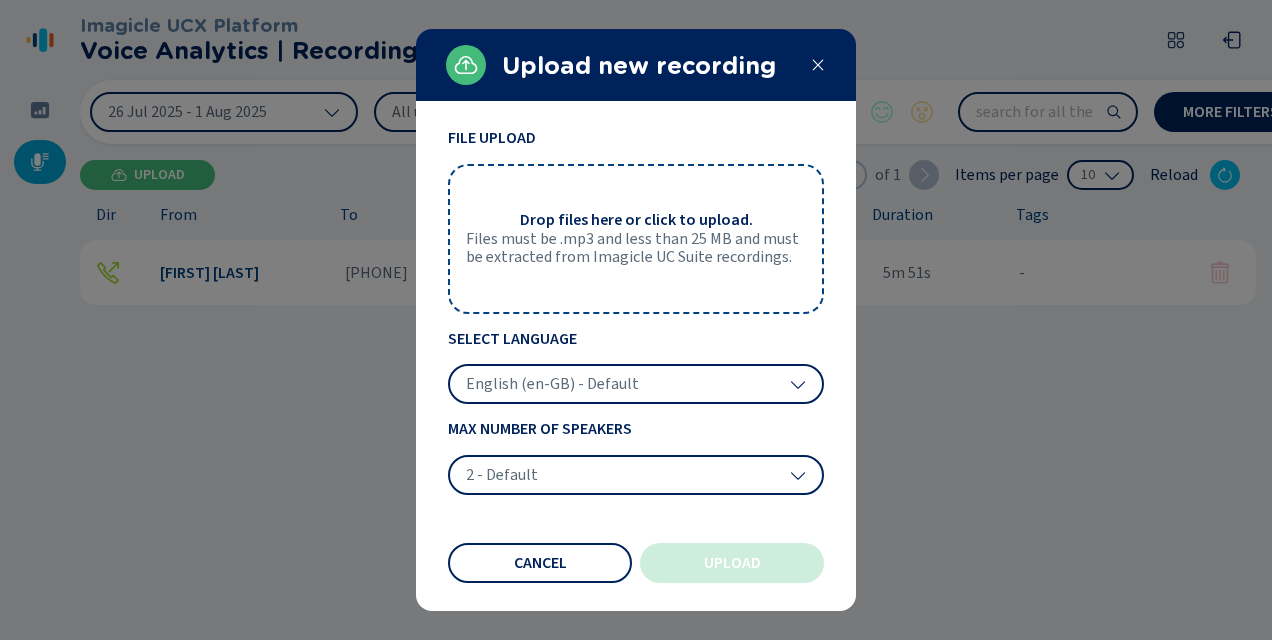 click on "Files must be .mp3 and less than 25 MB and must be extracted from Imagicle UC Suite recordings." at bounding box center (636, 248) 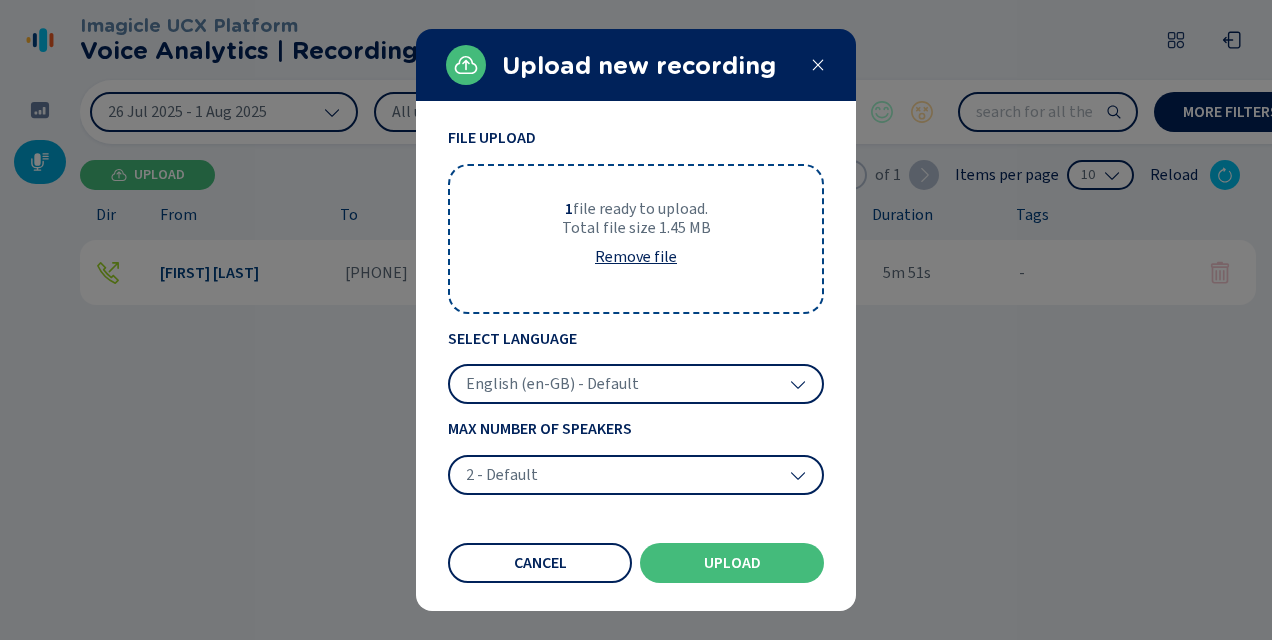 click 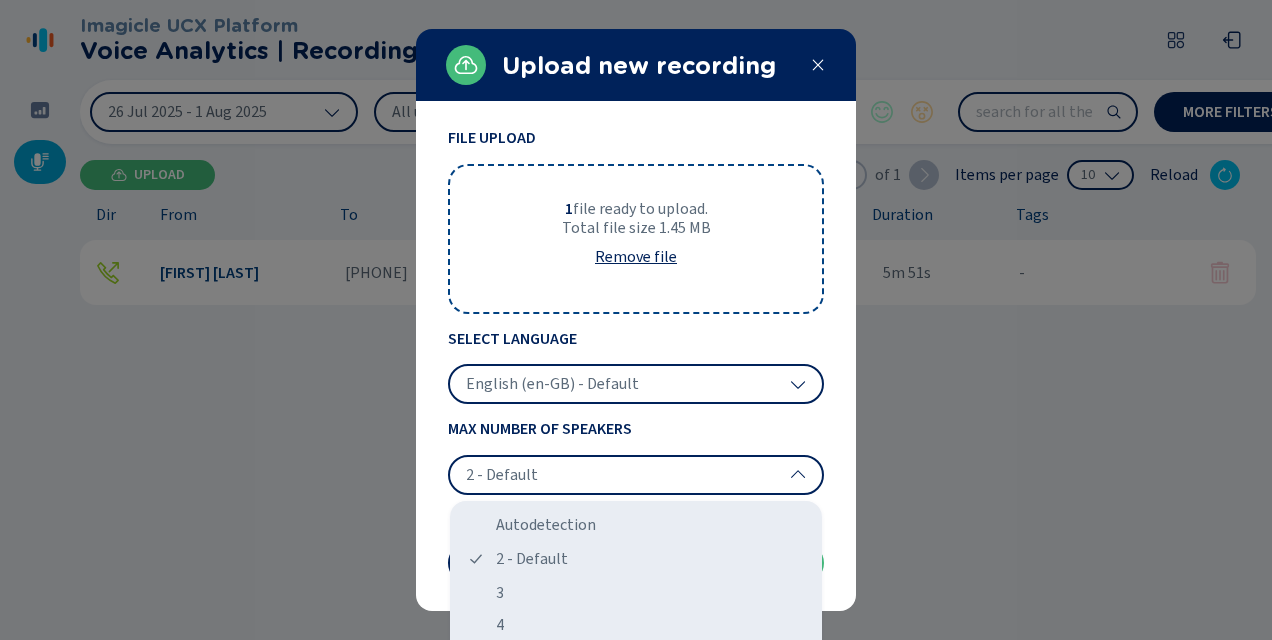 click on "2 - Default" at bounding box center [636, 475] 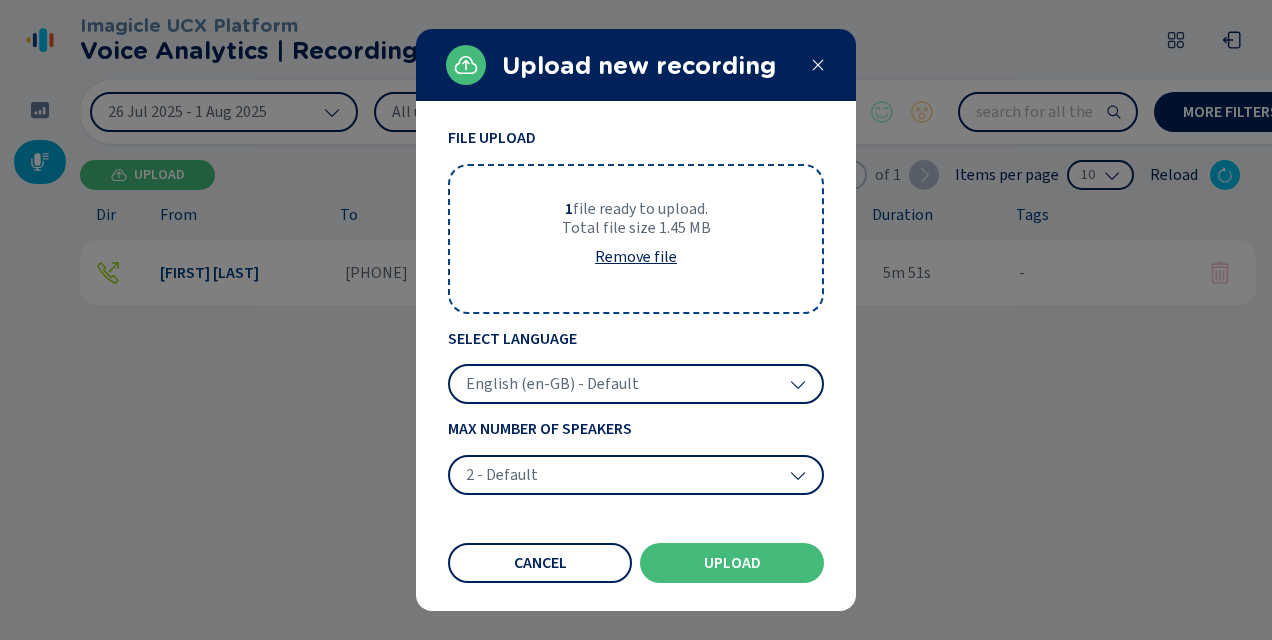 click 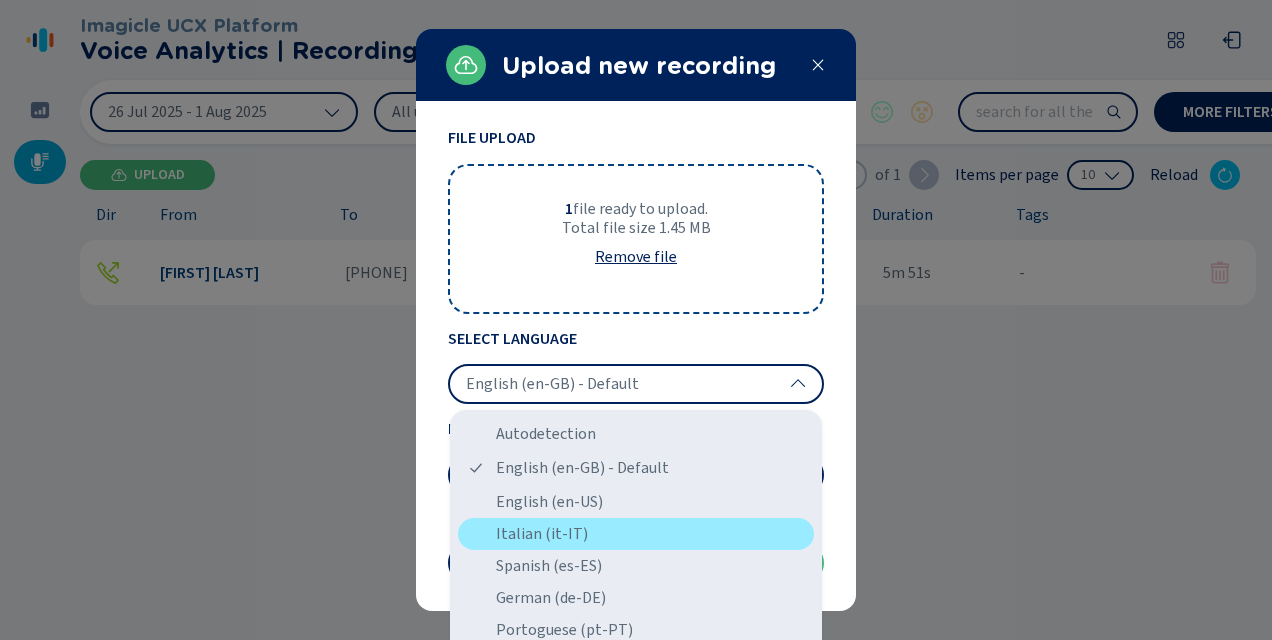 click on "Italian (it-IT)" at bounding box center (636, 534) 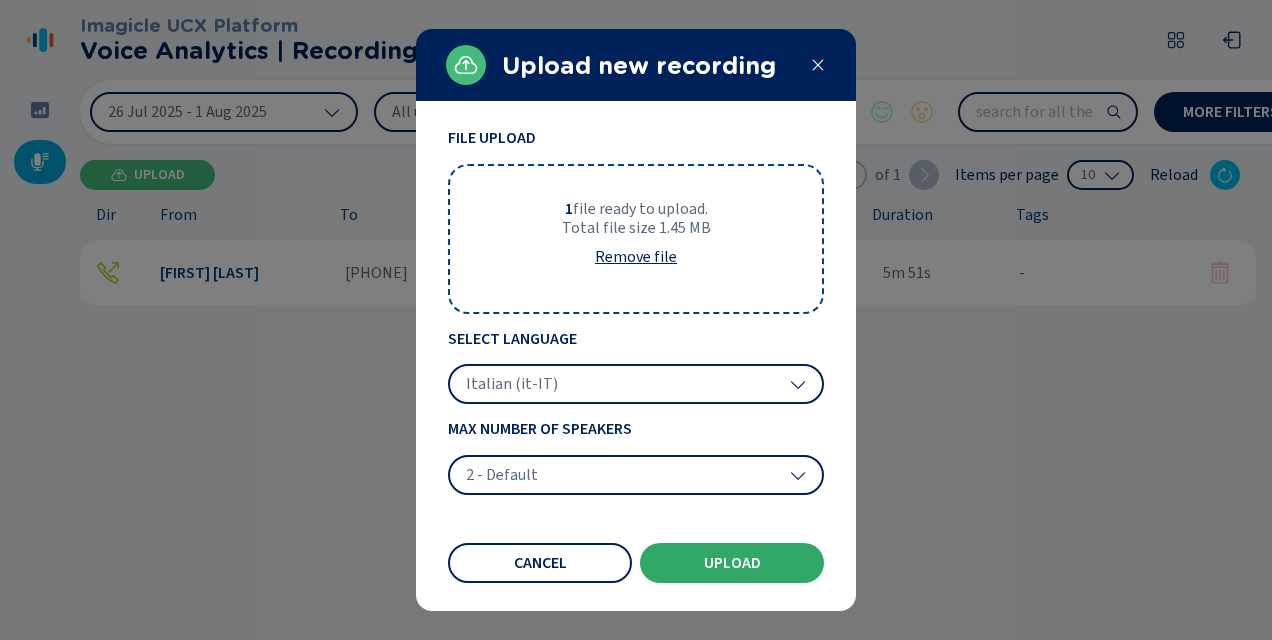 click on "Upload" at bounding box center (732, 563) 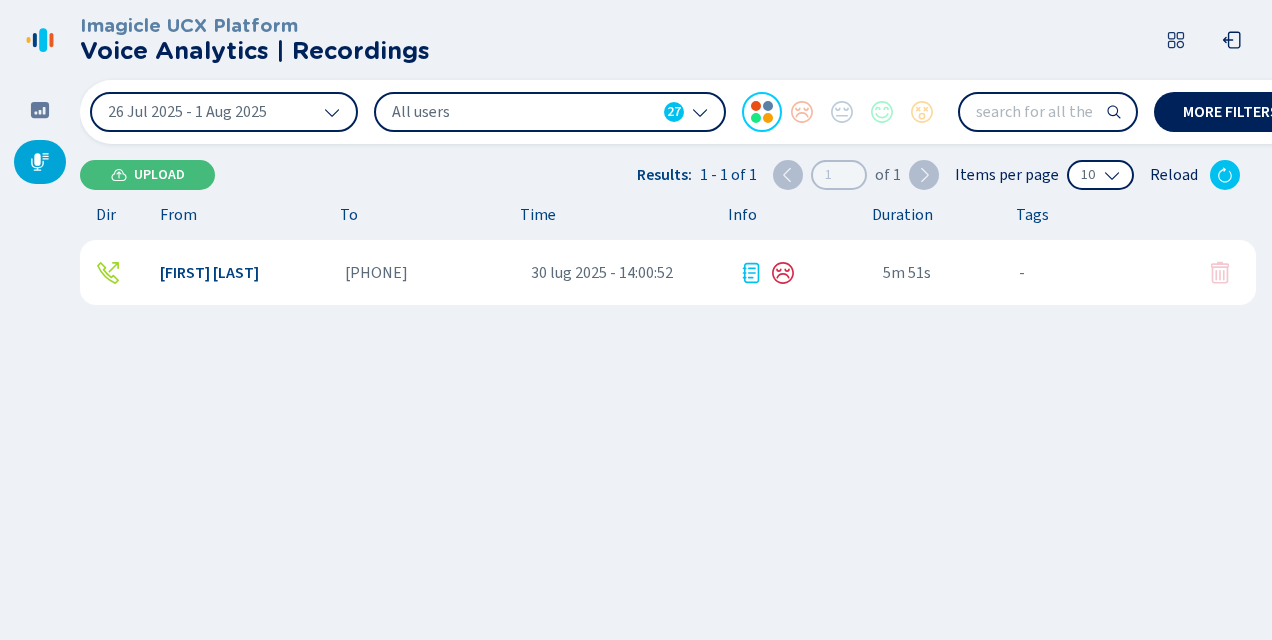click 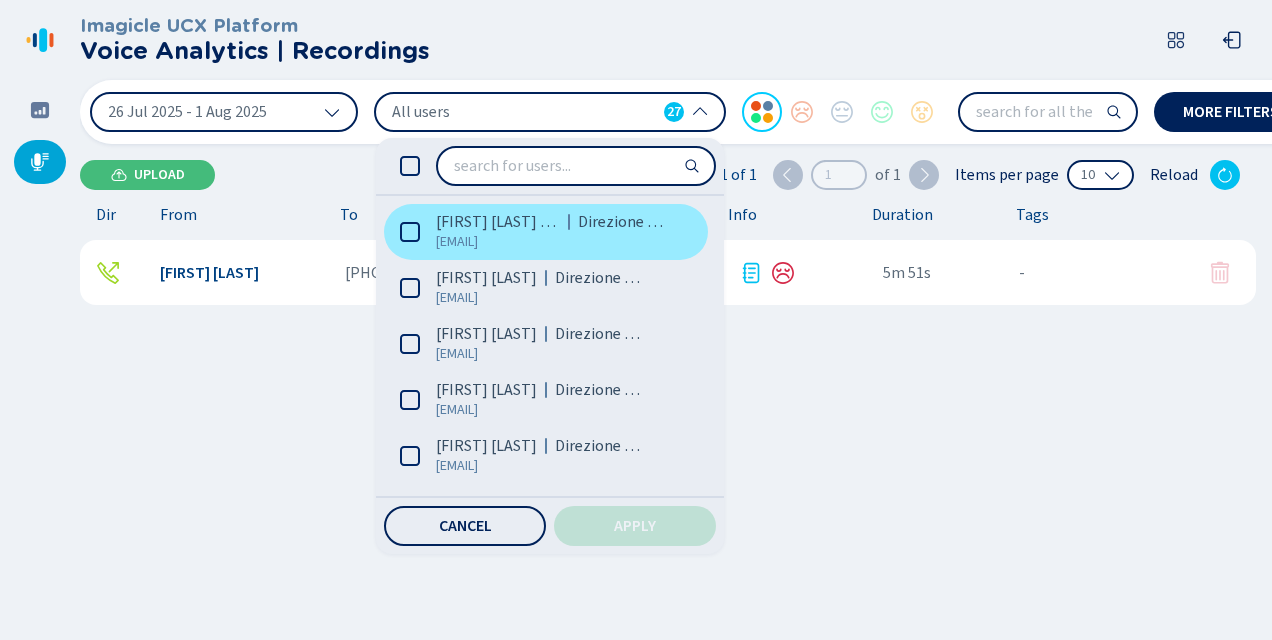 click on "[FIRST] [LAST] (Me)" at bounding box center [498, 222] 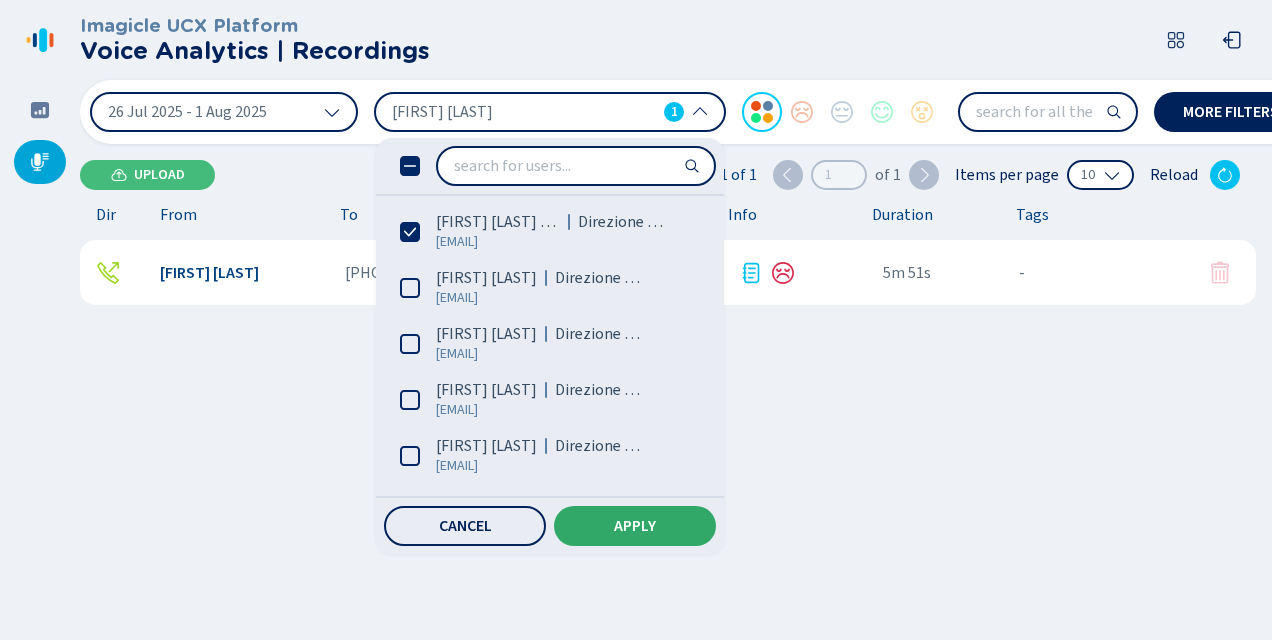 click on "Apply" at bounding box center (635, 526) 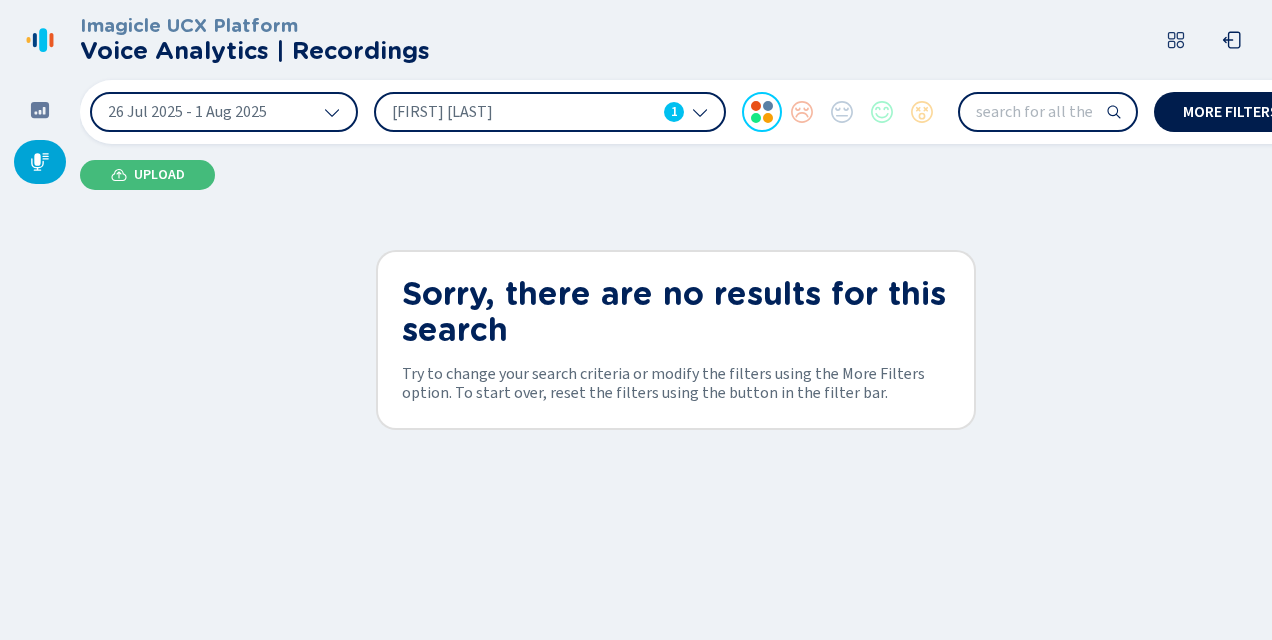 click on "More filters" at bounding box center (1231, 112) 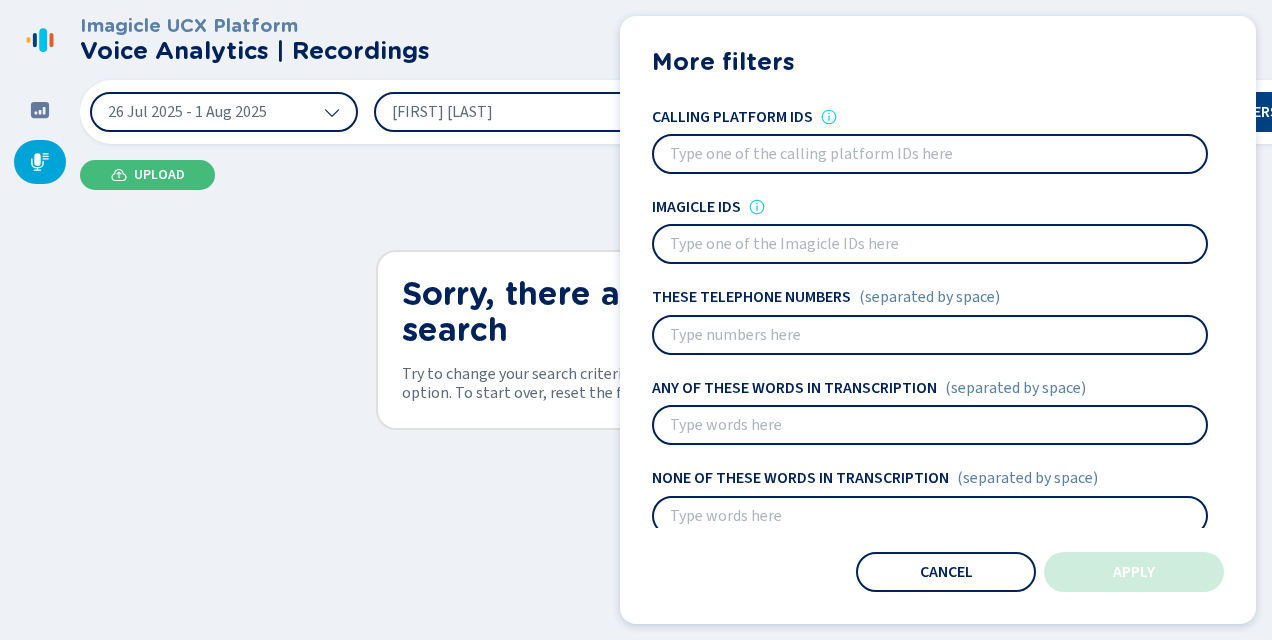 drag, startPoint x: 260, startPoint y: 210, endPoint x: 243, endPoint y: 216, distance: 18.027756 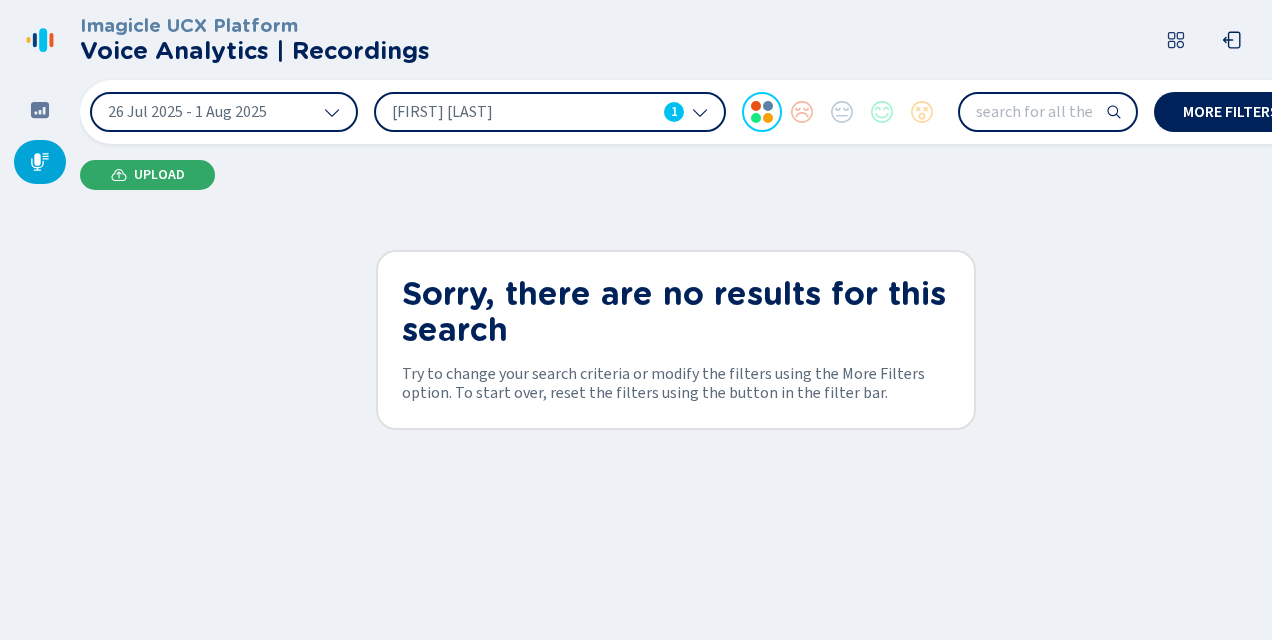 click on "Upload" at bounding box center (159, 175) 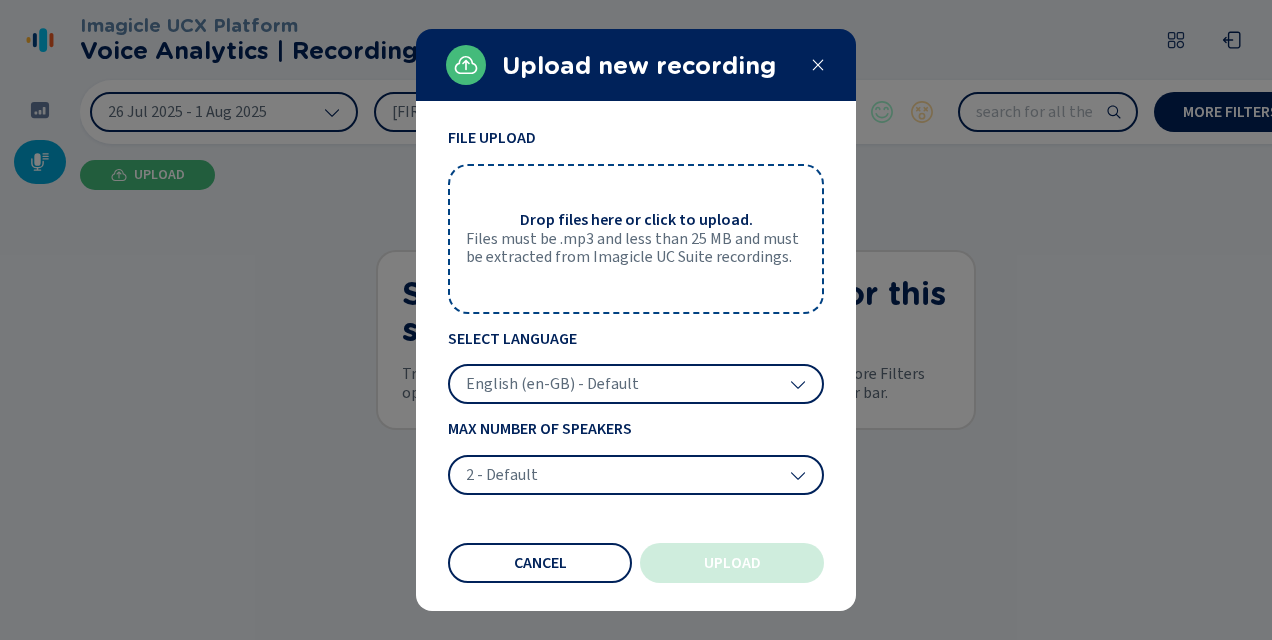 click on "Drop files here or click to upload." at bounding box center [636, 220] 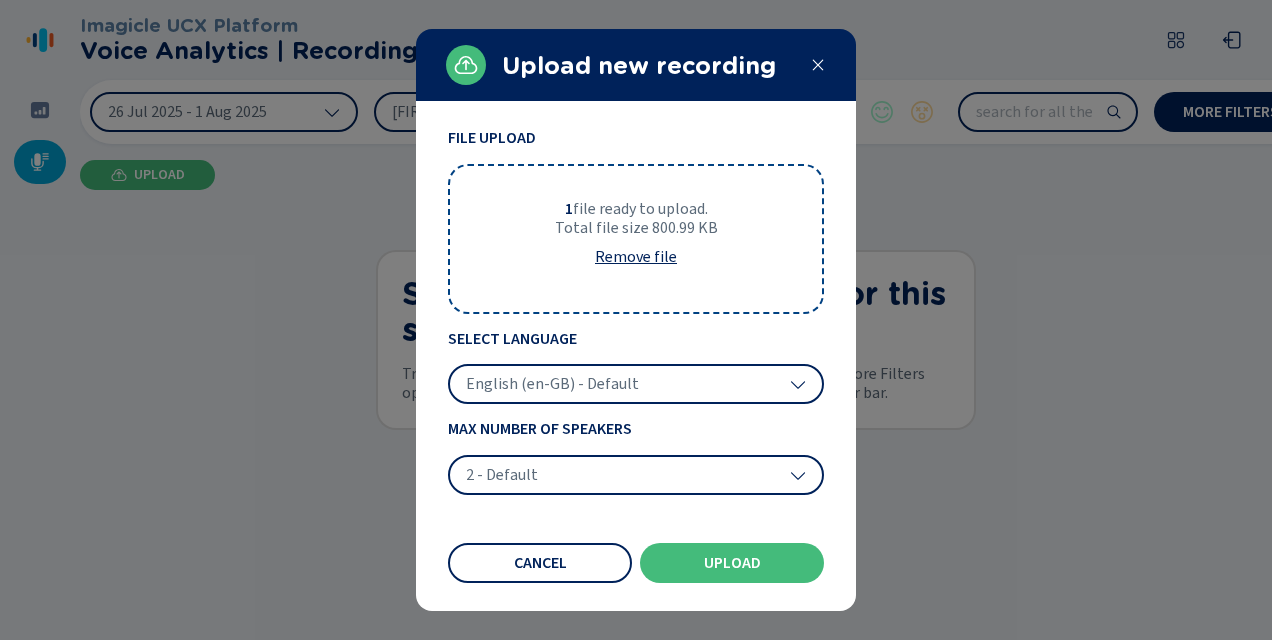 click 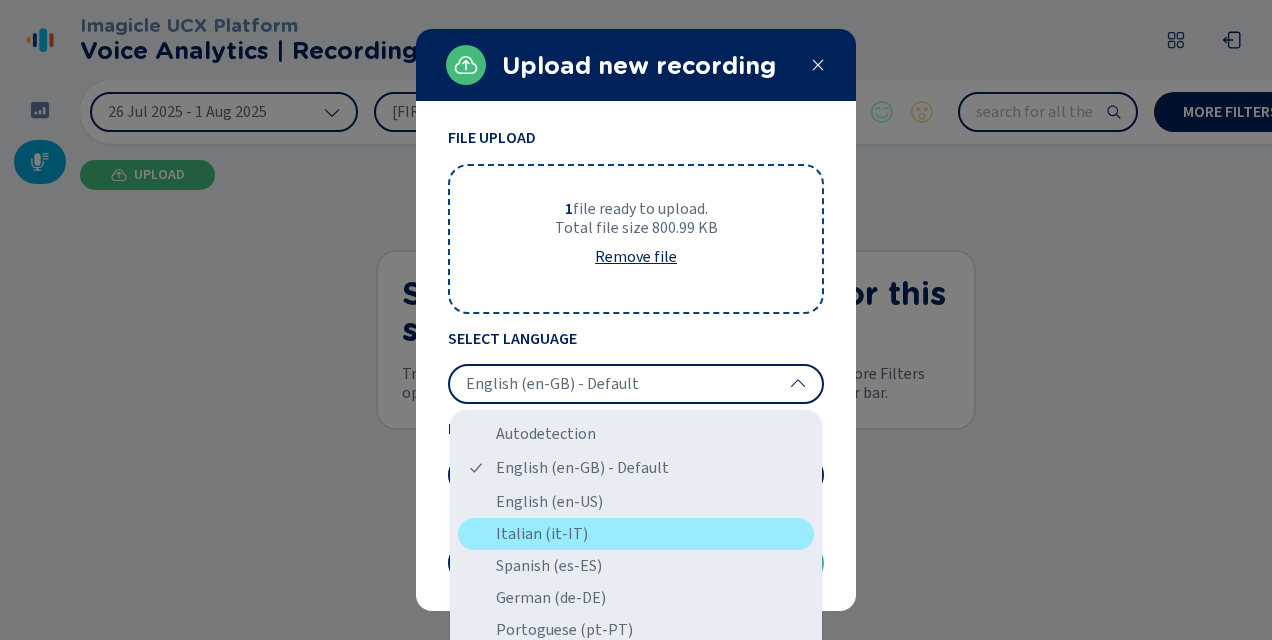 click on "Italian (it-IT)" at bounding box center (636, 534) 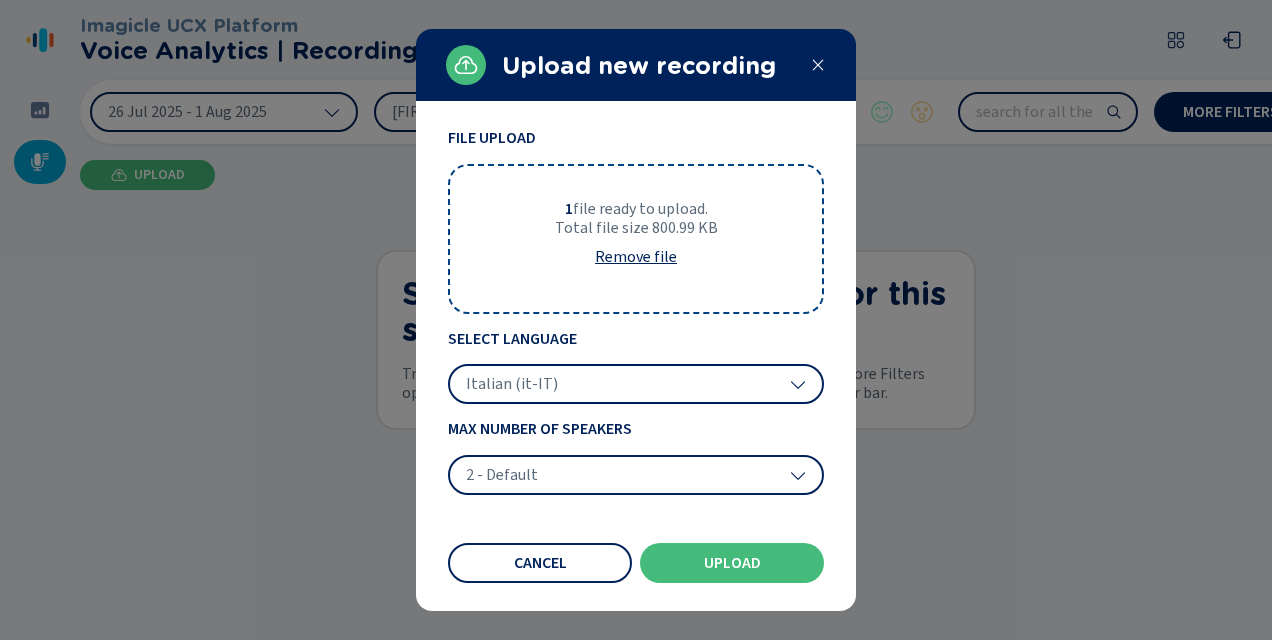 click 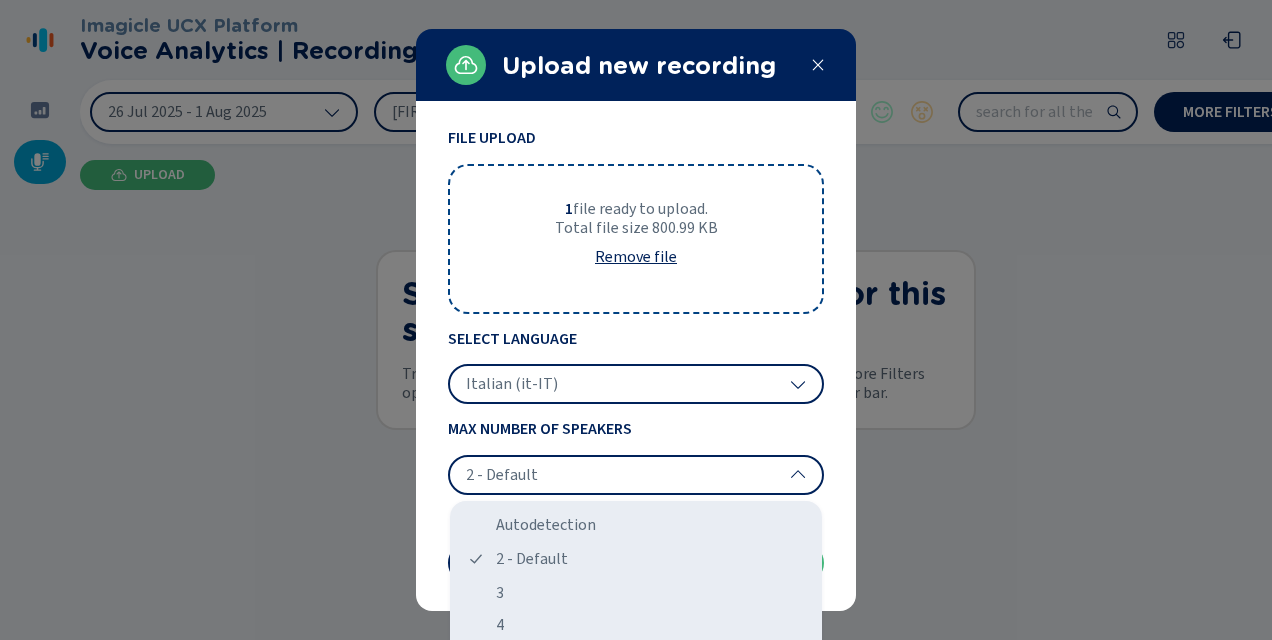 click 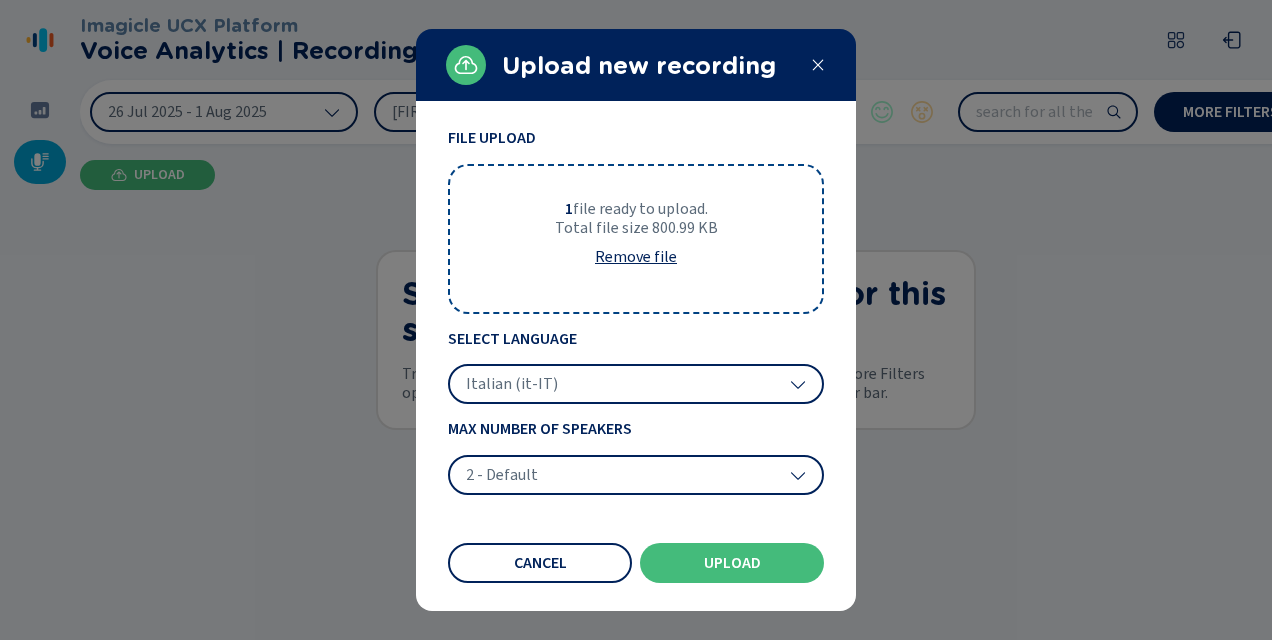 click on "Upload" at bounding box center [732, 563] 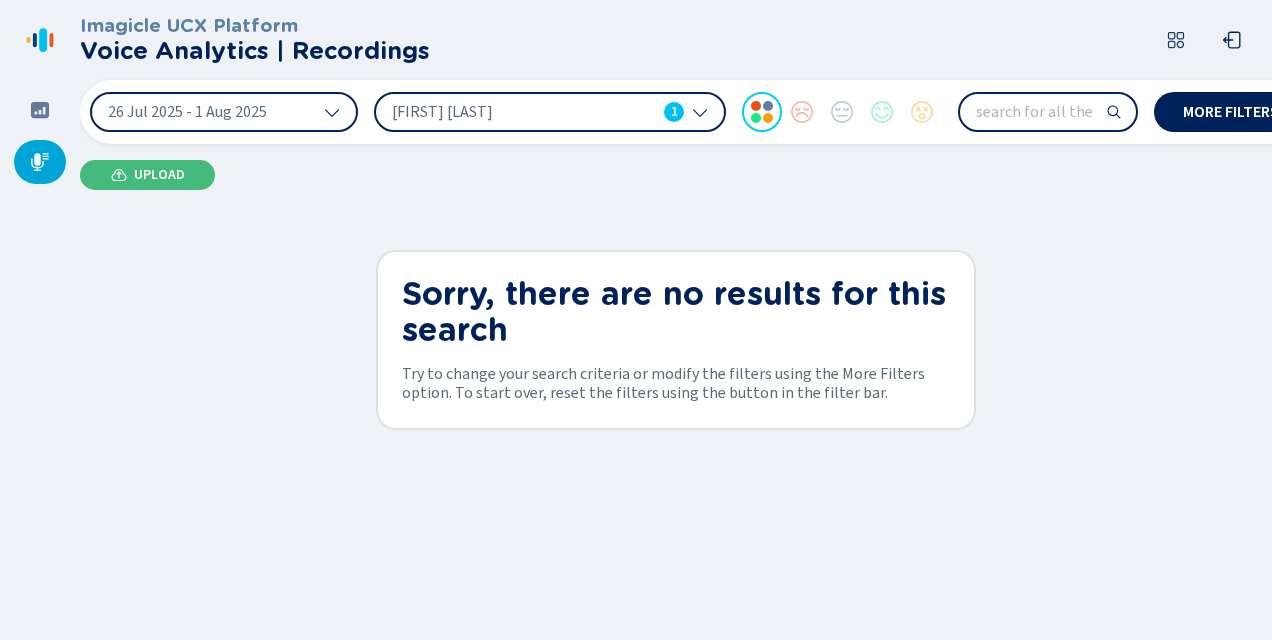 click 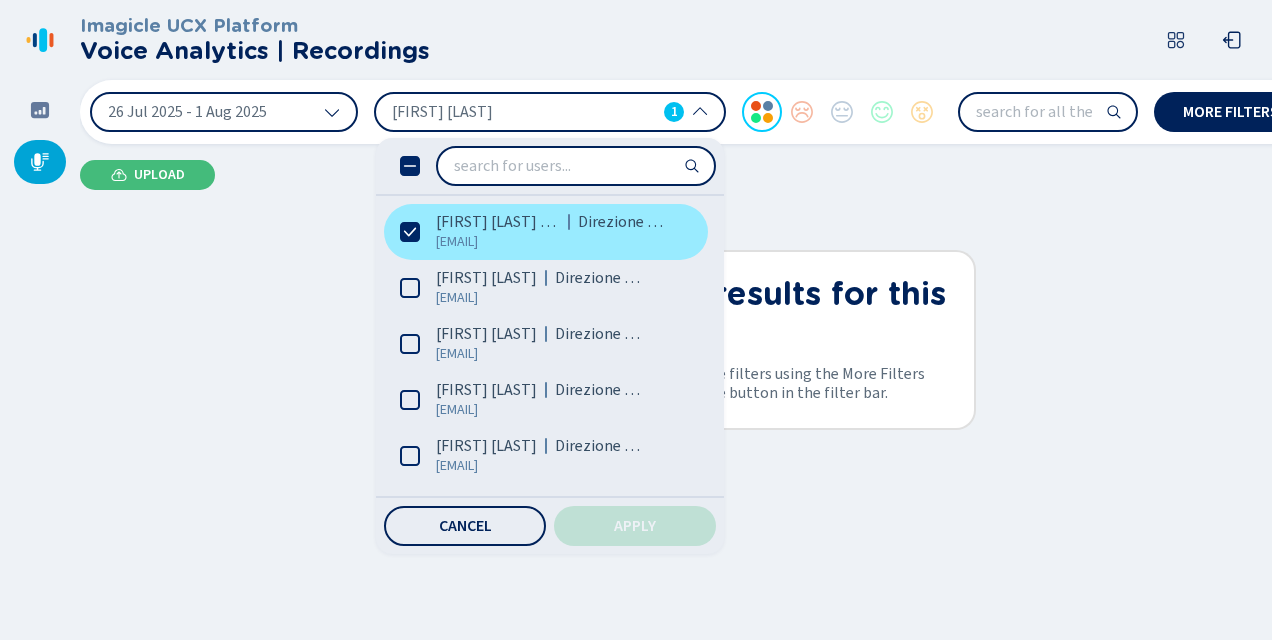 click 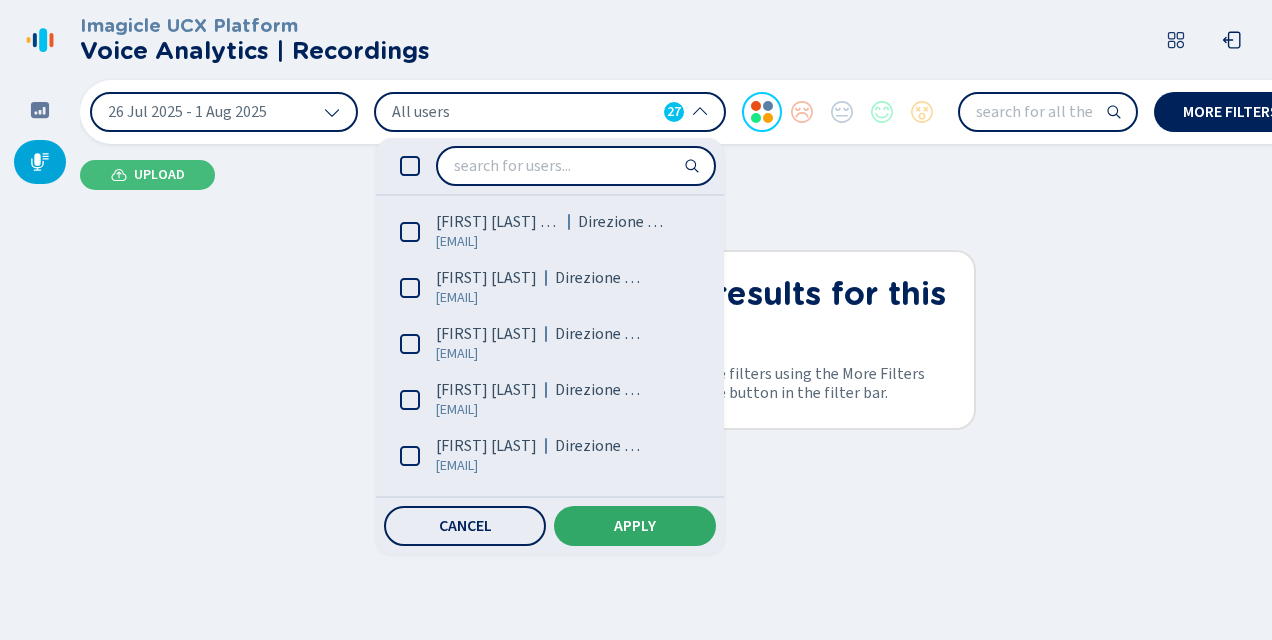click on "Apply" at bounding box center (635, 526) 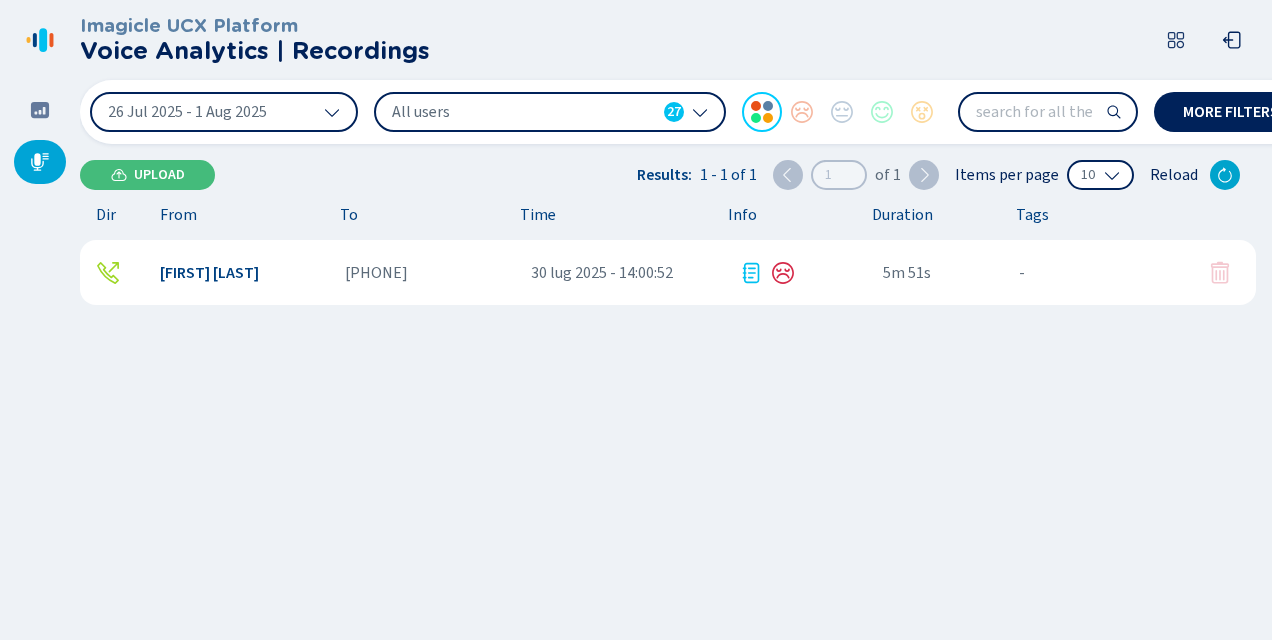 click 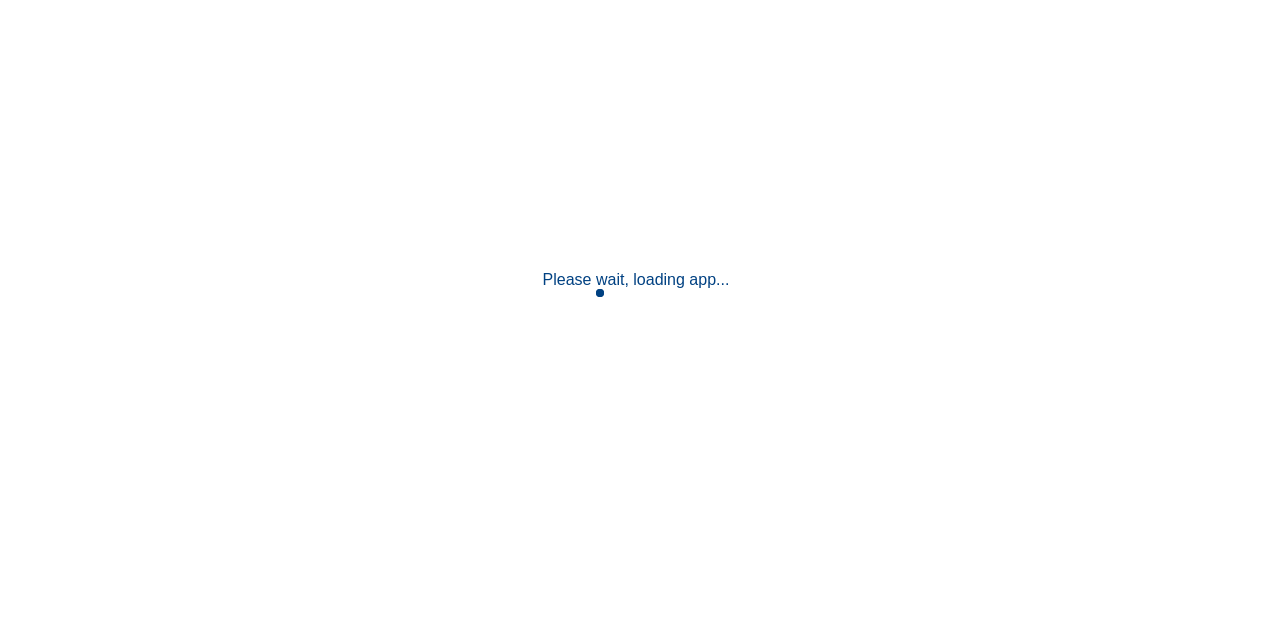 scroll, scrollTop: 0, scrollLeft: 0, axis: both 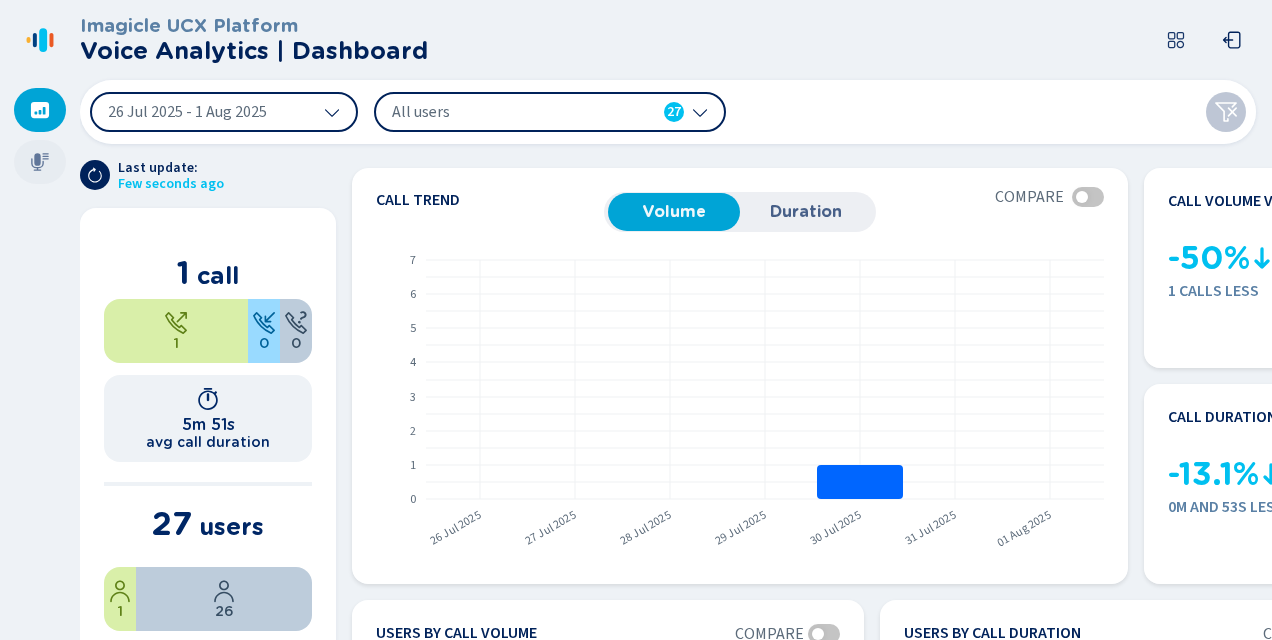 click 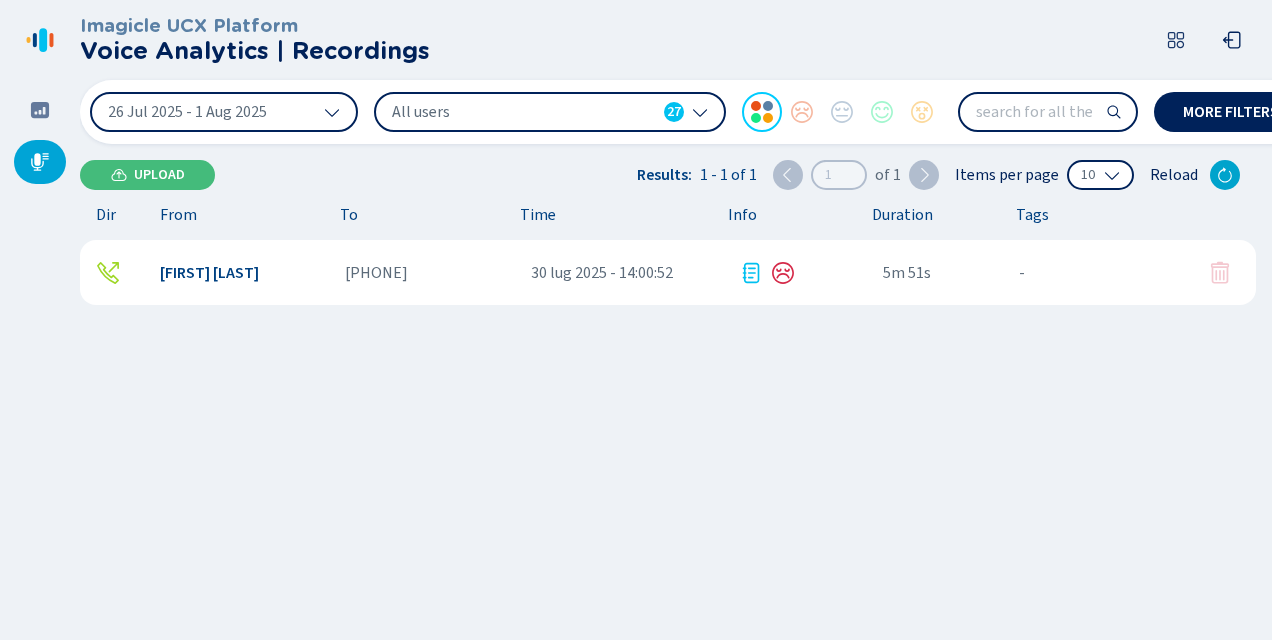 click 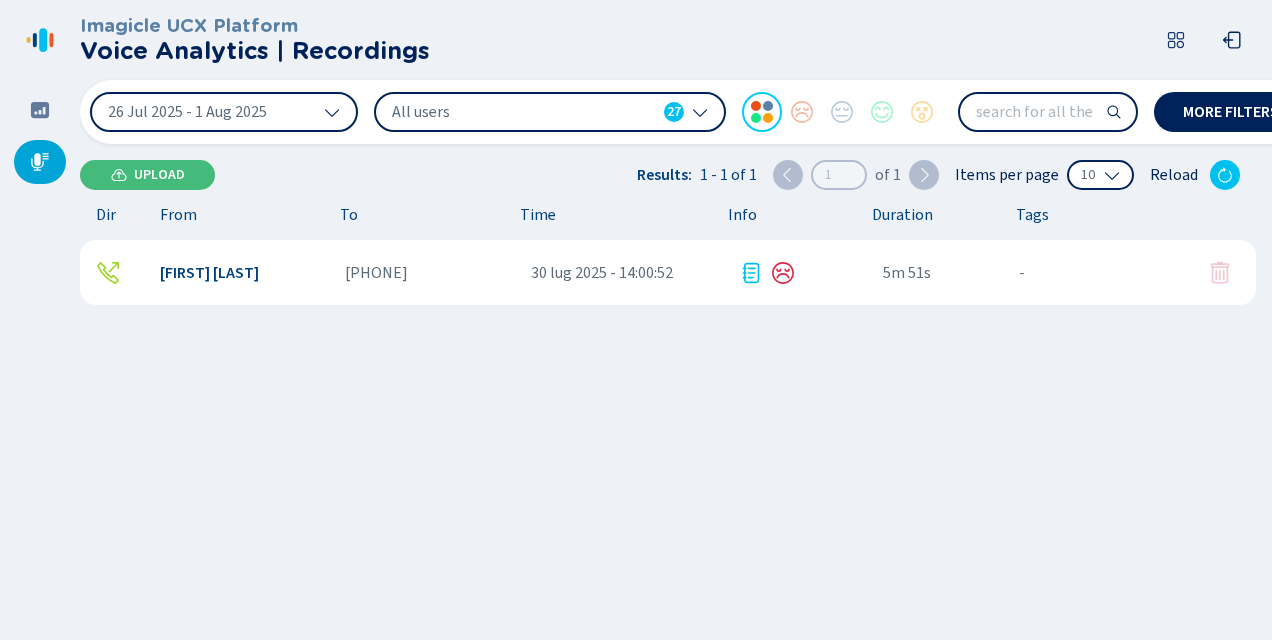 click 